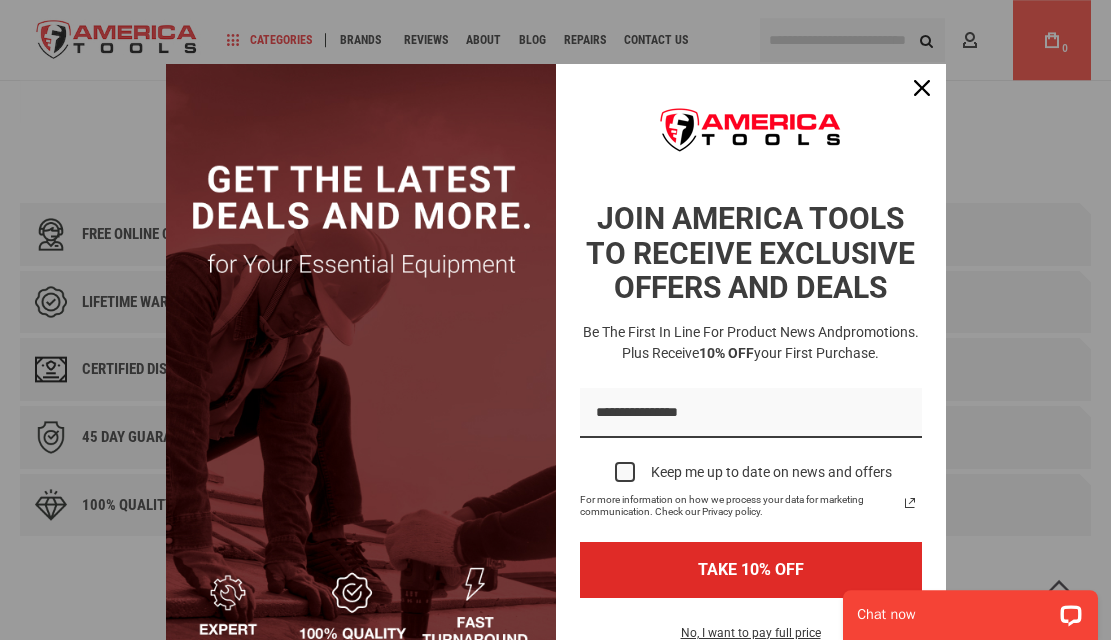 scroll, scrollTop: 743, scrollLeft: 0, axis: vertical 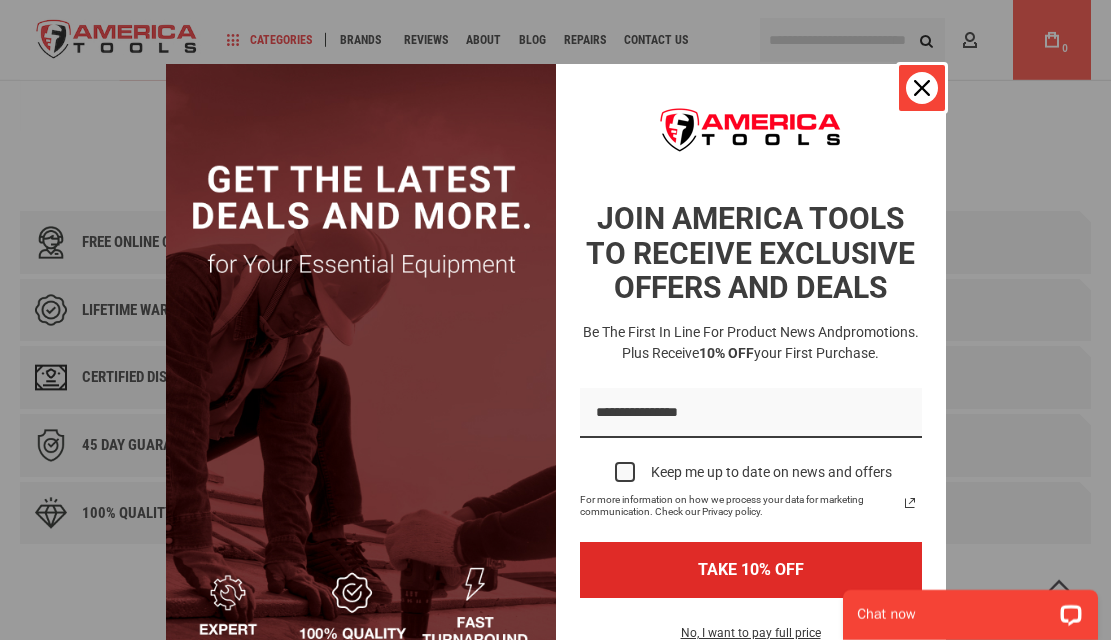 click 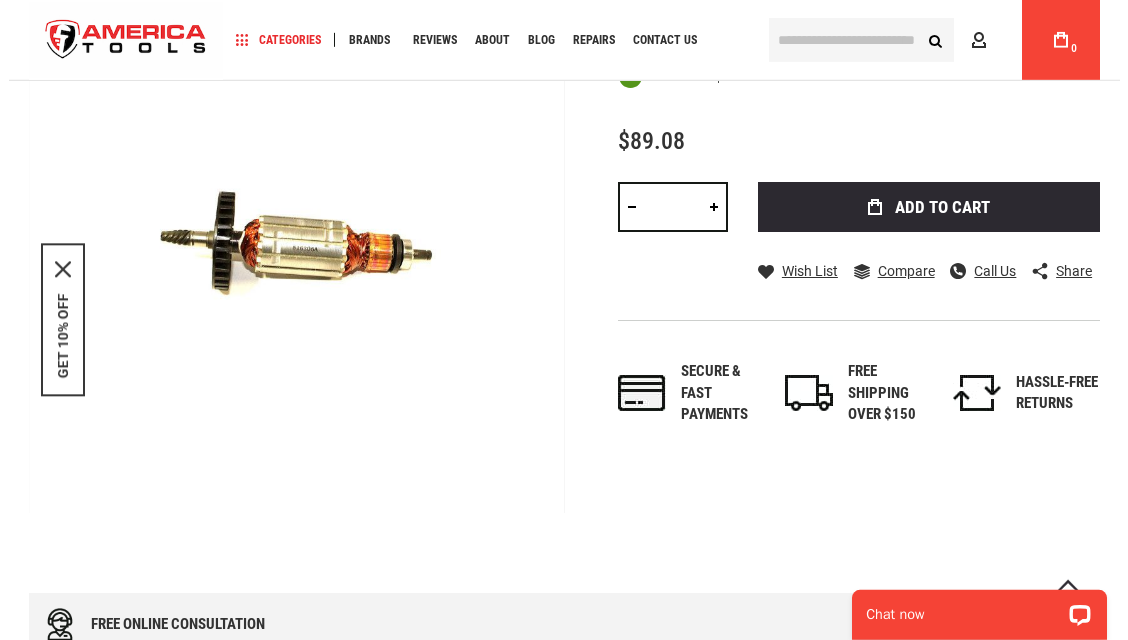 scroll, scrollTop: 356, scrollLeft: 0, axis: vertical 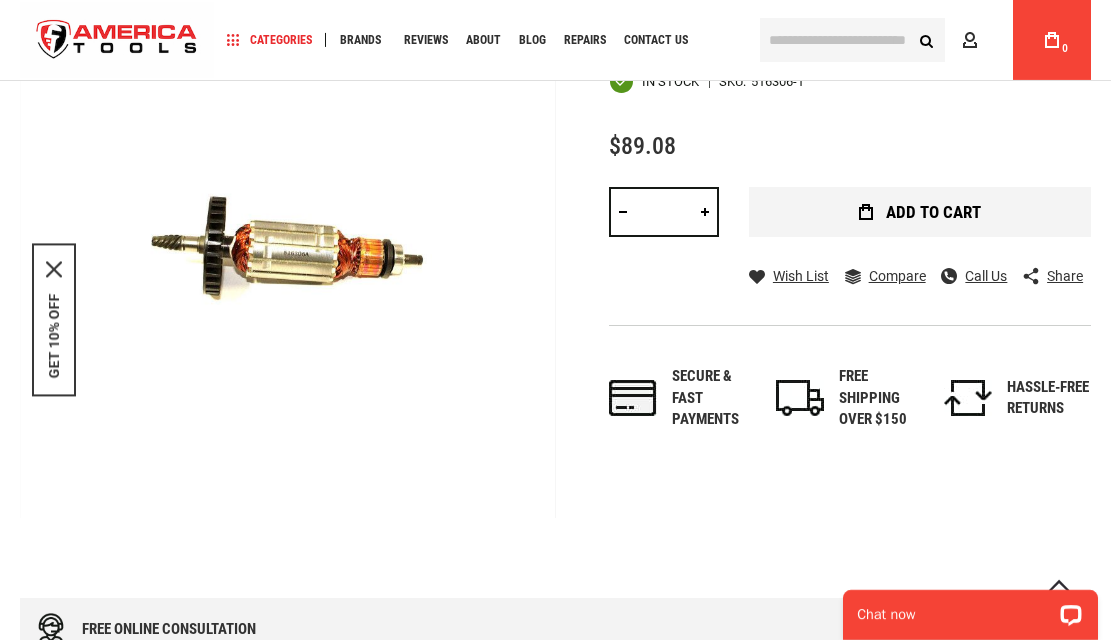 click 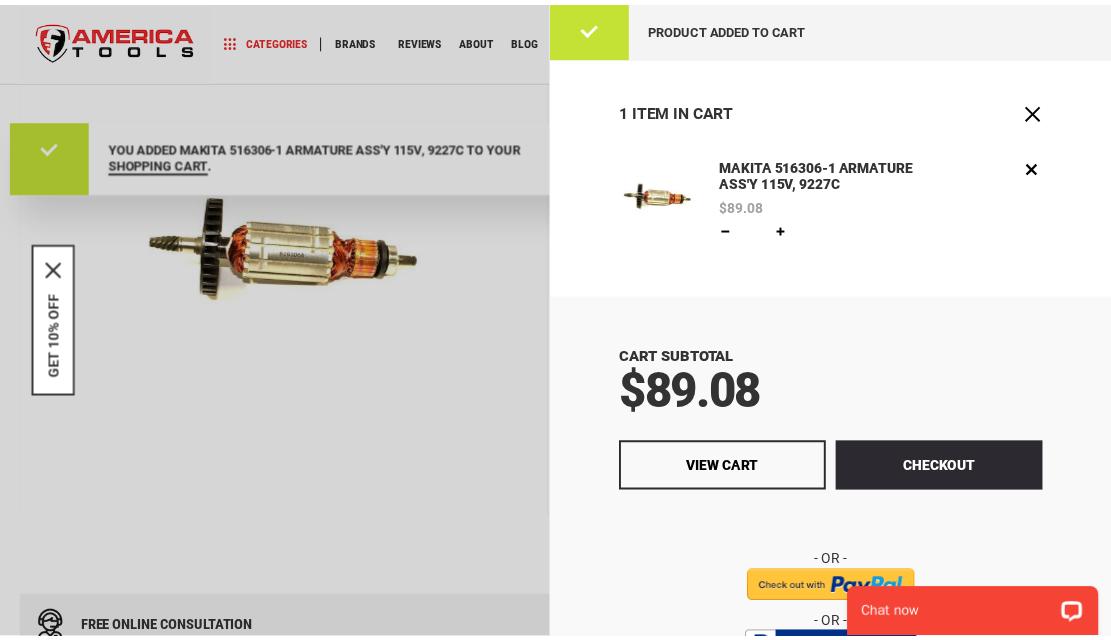 scroll, scrollTop: 0, scrollLeft: 0, axis: both 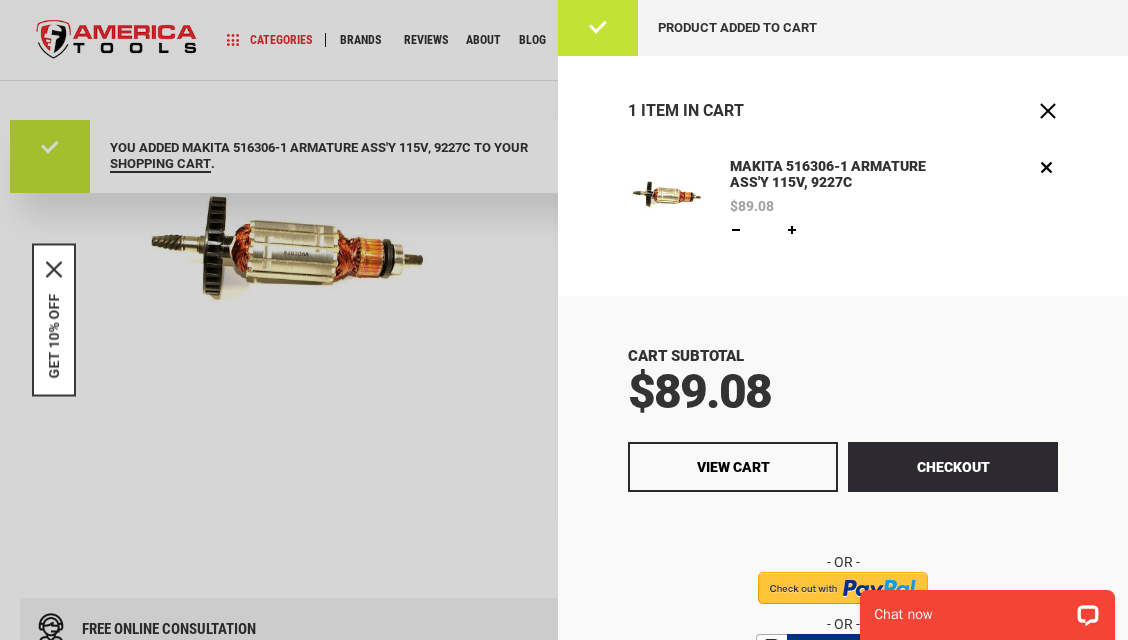 click at bounding box center (564, 320) 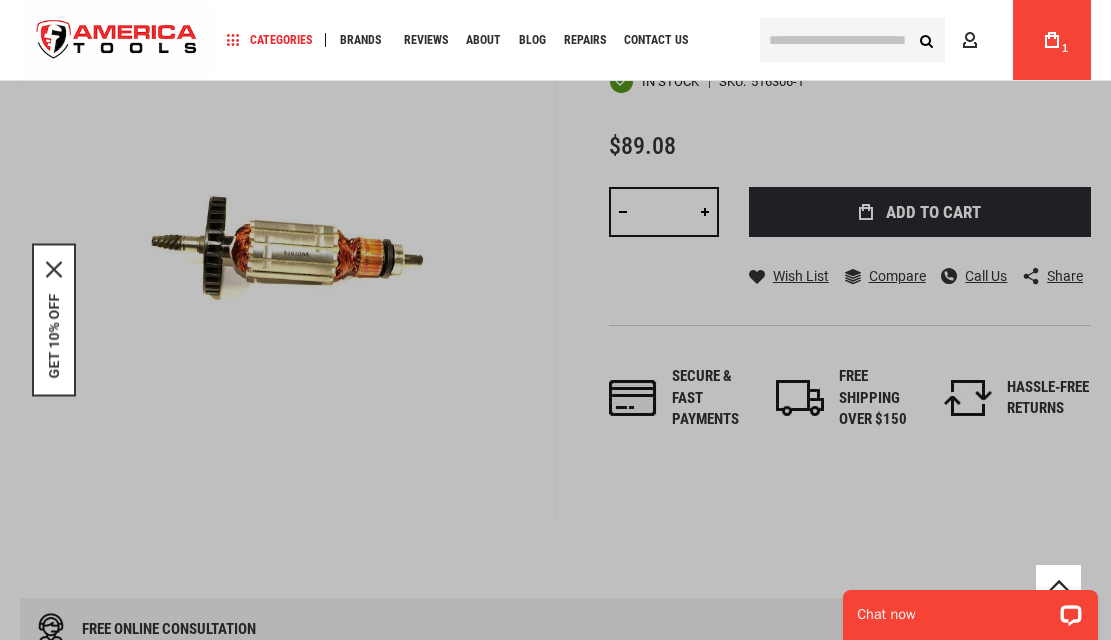 click at bounding box center (852, 40) 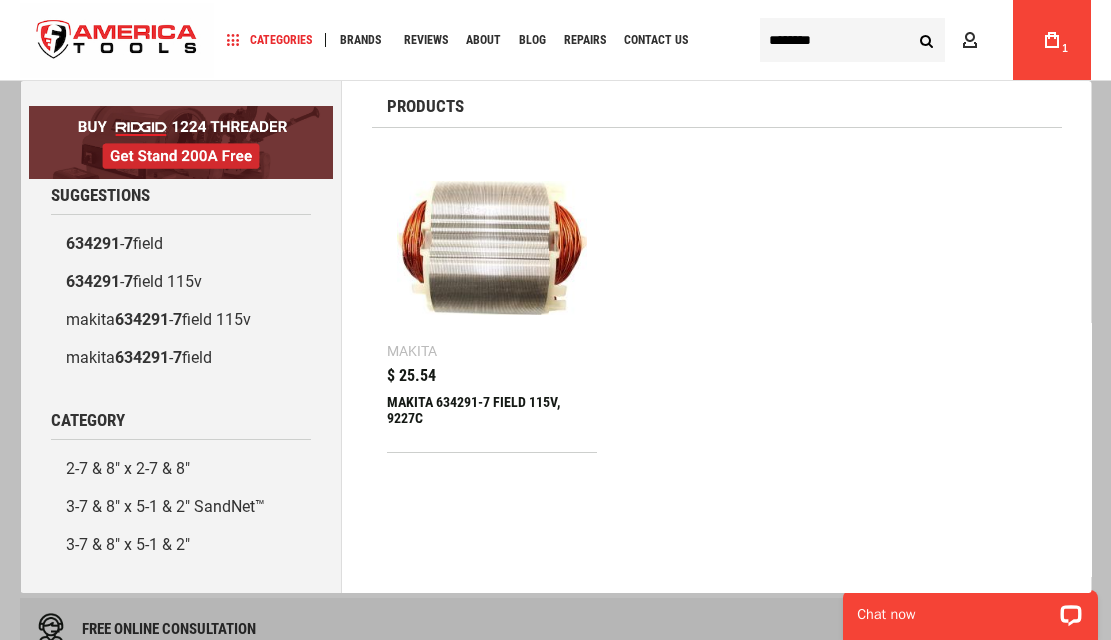 scroll, scrollTop: 0, scrollLeft: 0, axis: both 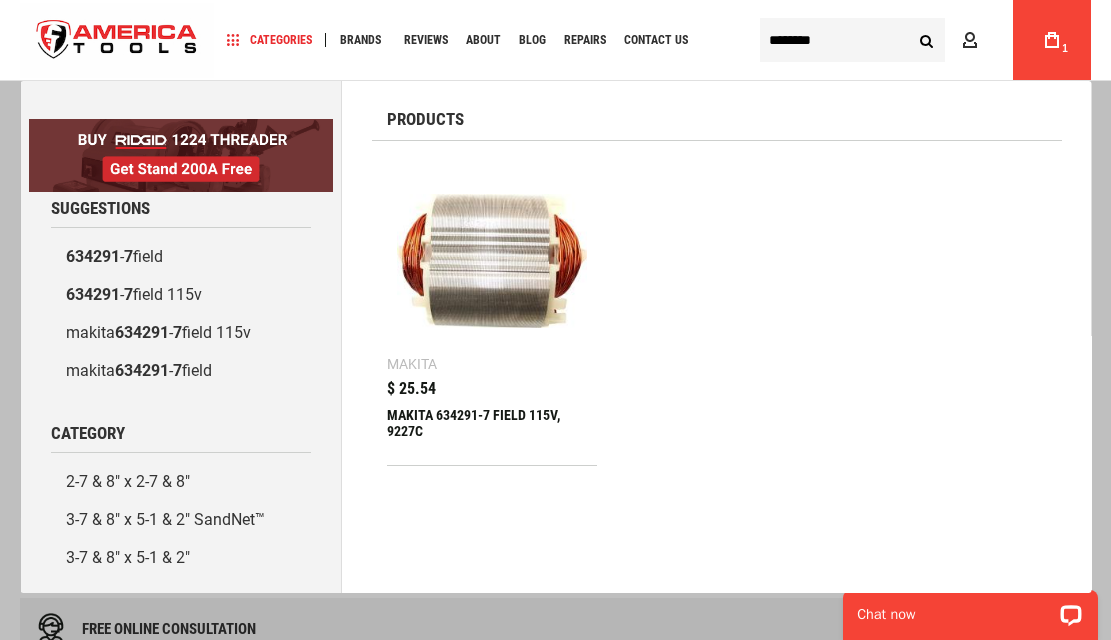 type on "********" 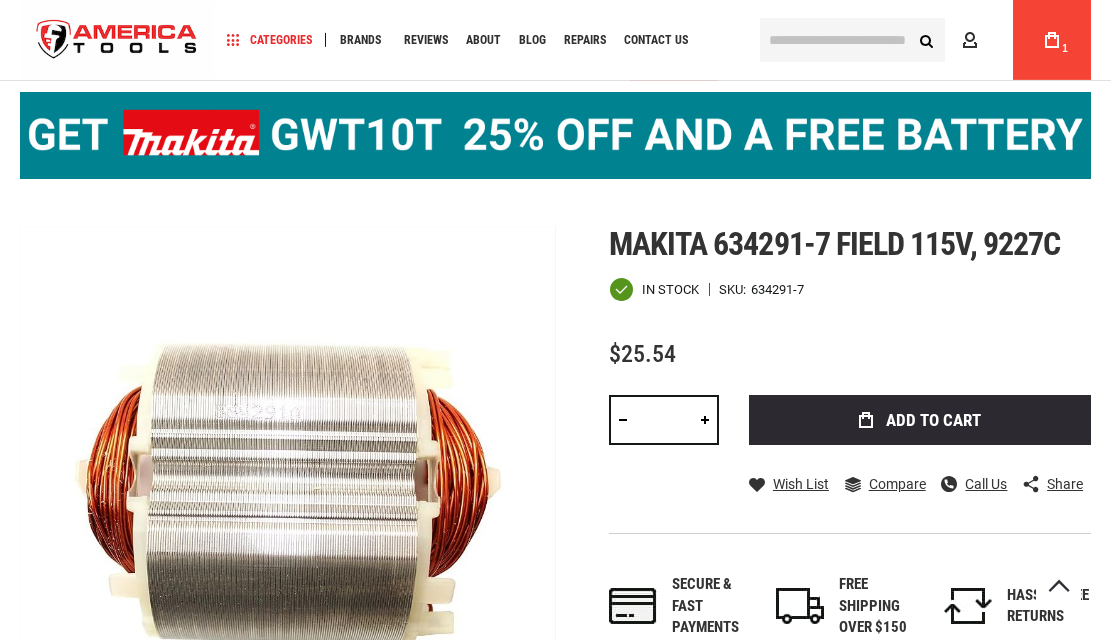 scroll, scrollTop: 112, scrollLeft: 0, axis: vertical 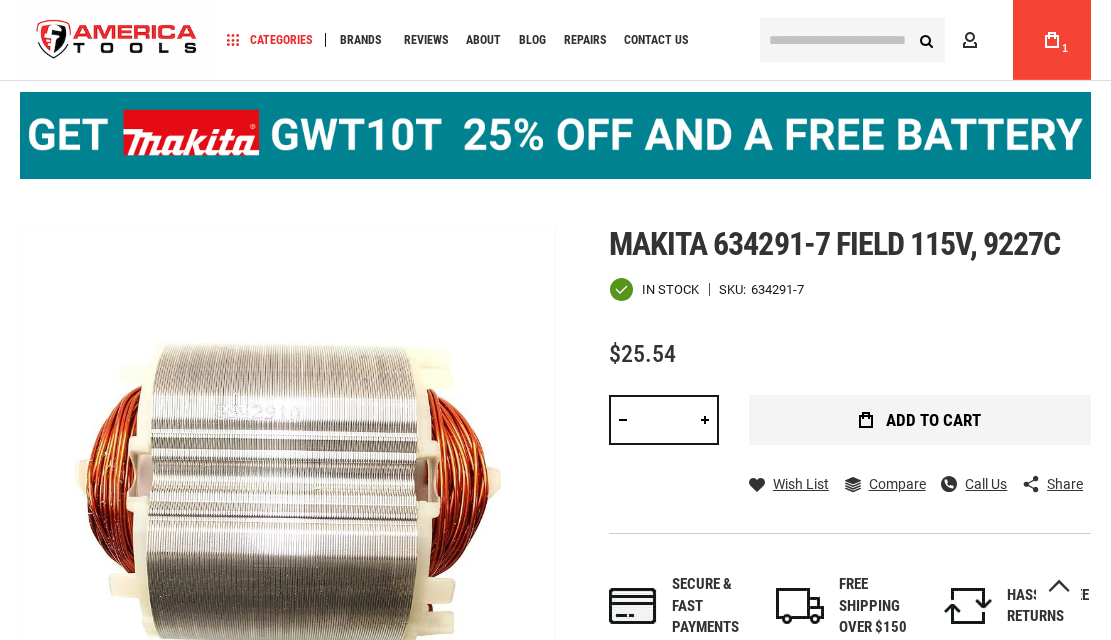 click on "Add to Cart" at bounding box center (920, 420) 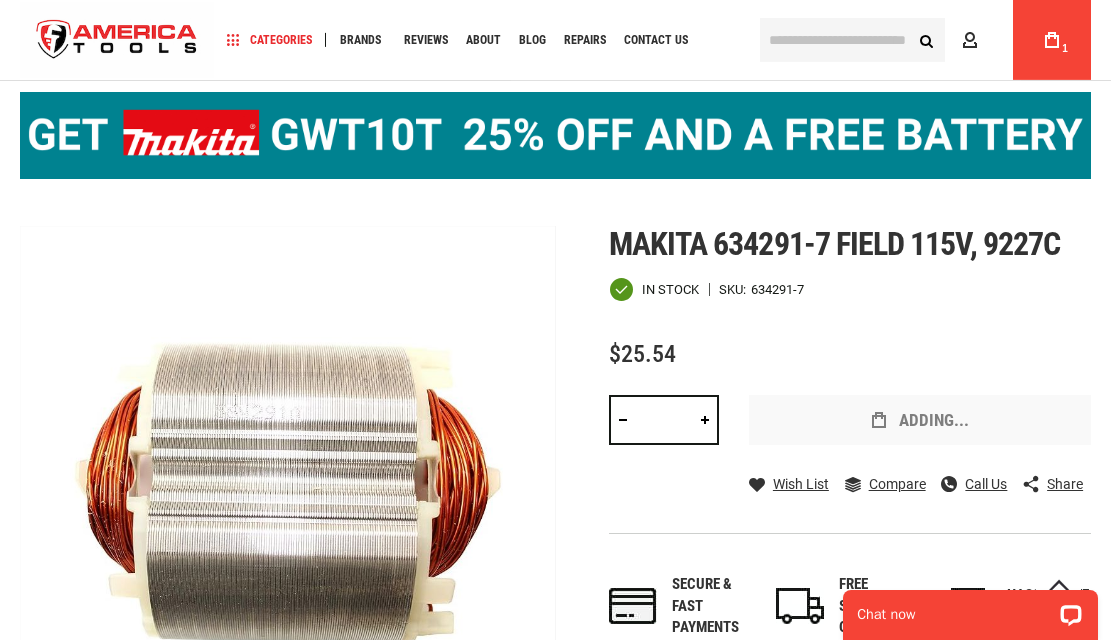 scroll, scrollTop: 0, scrollLeft: 0, axis: both 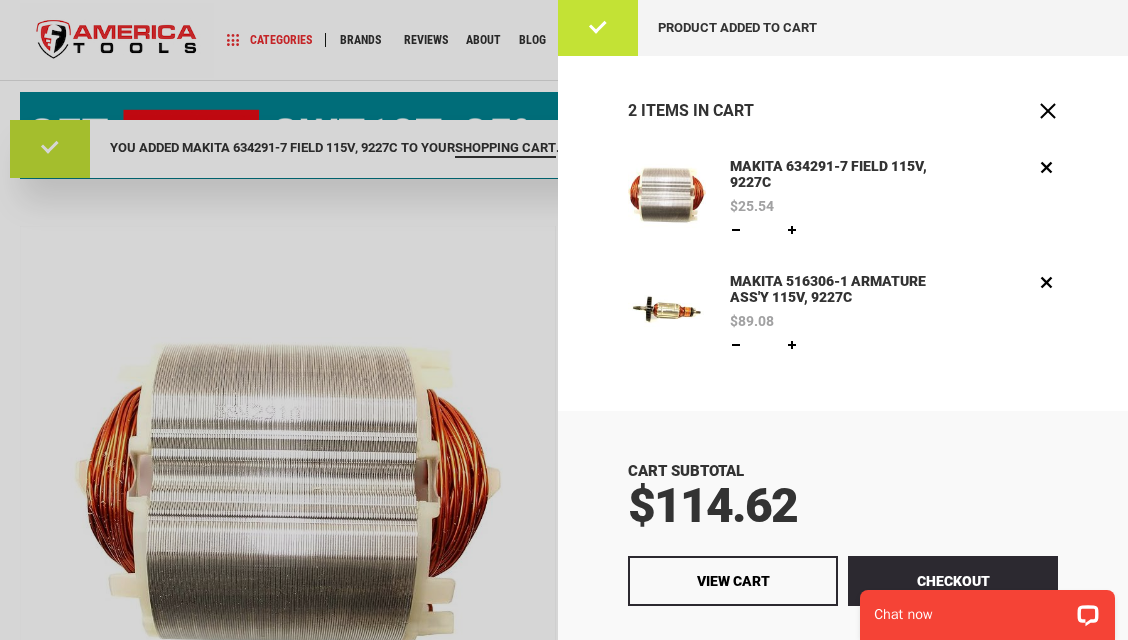 click at bounding box center (564, 320) 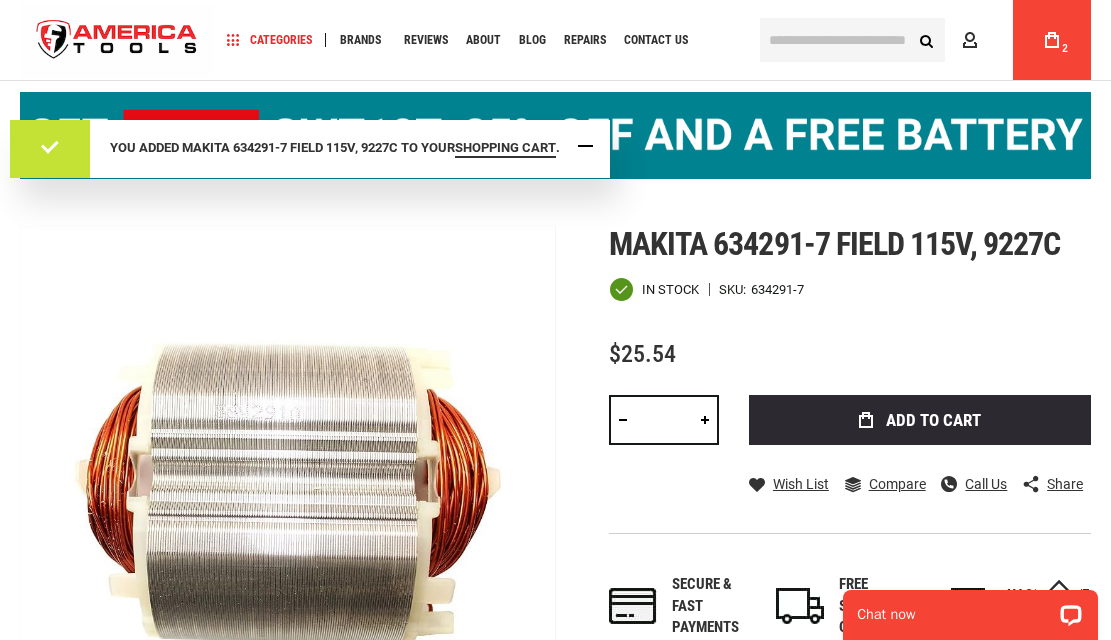 click at bounding box center [585, 145] 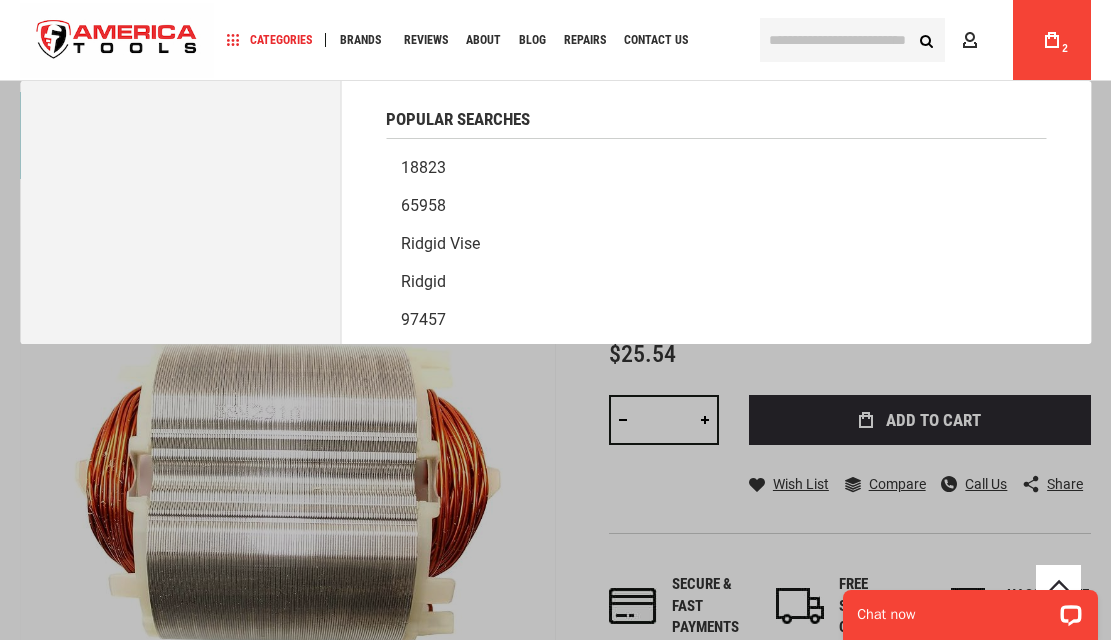 click at bounding box center [852, 40] 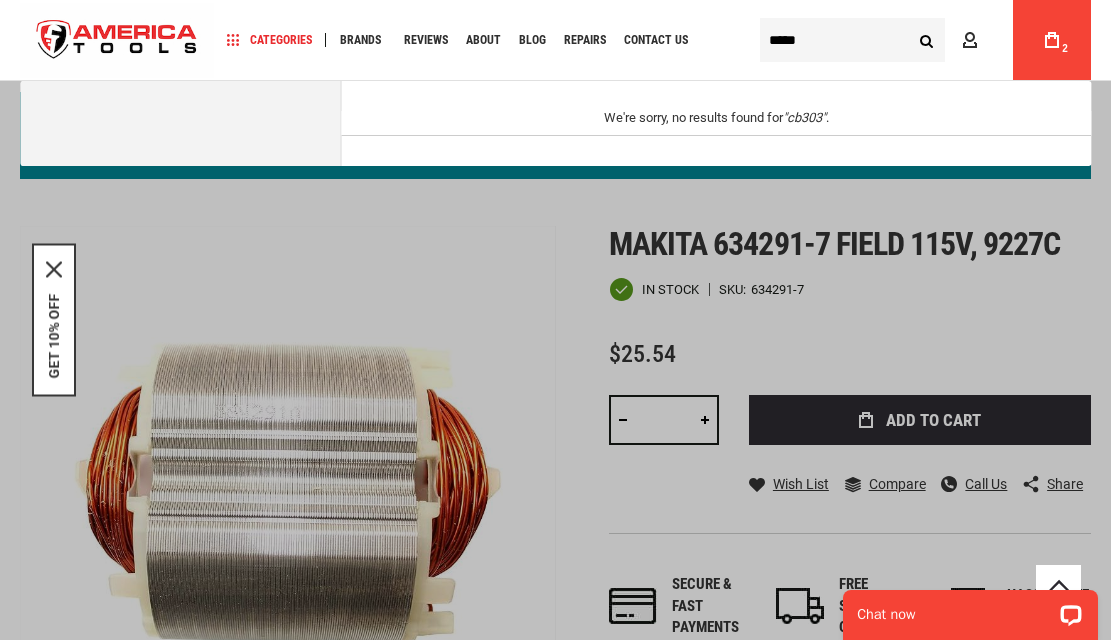 type on "*****" 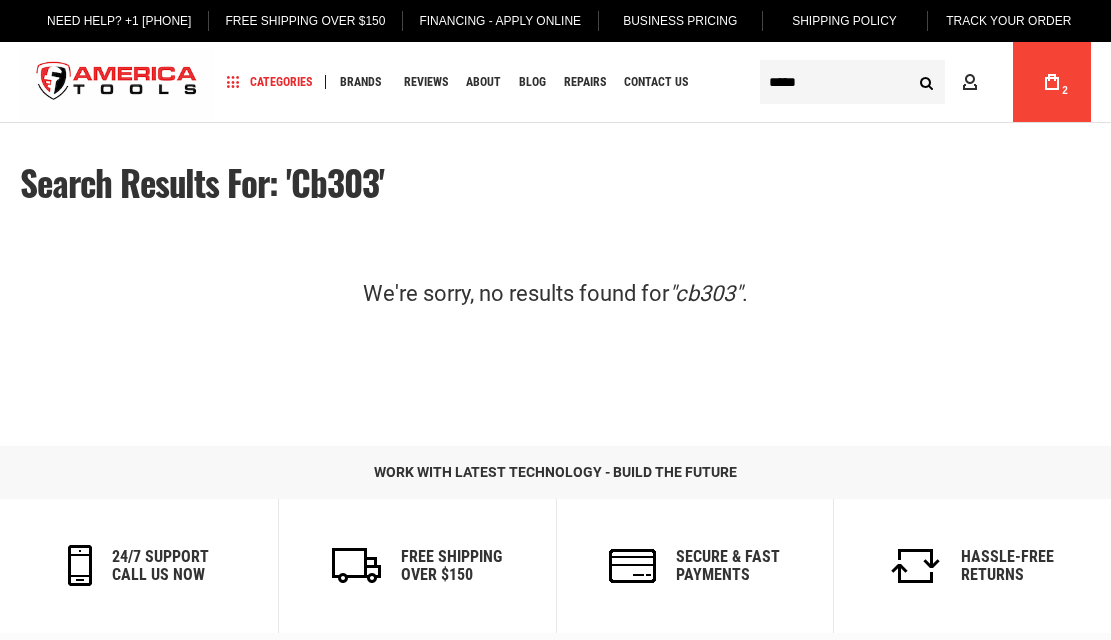 scroll, scrollTop: 0, scrollLeft: 0, axis: both 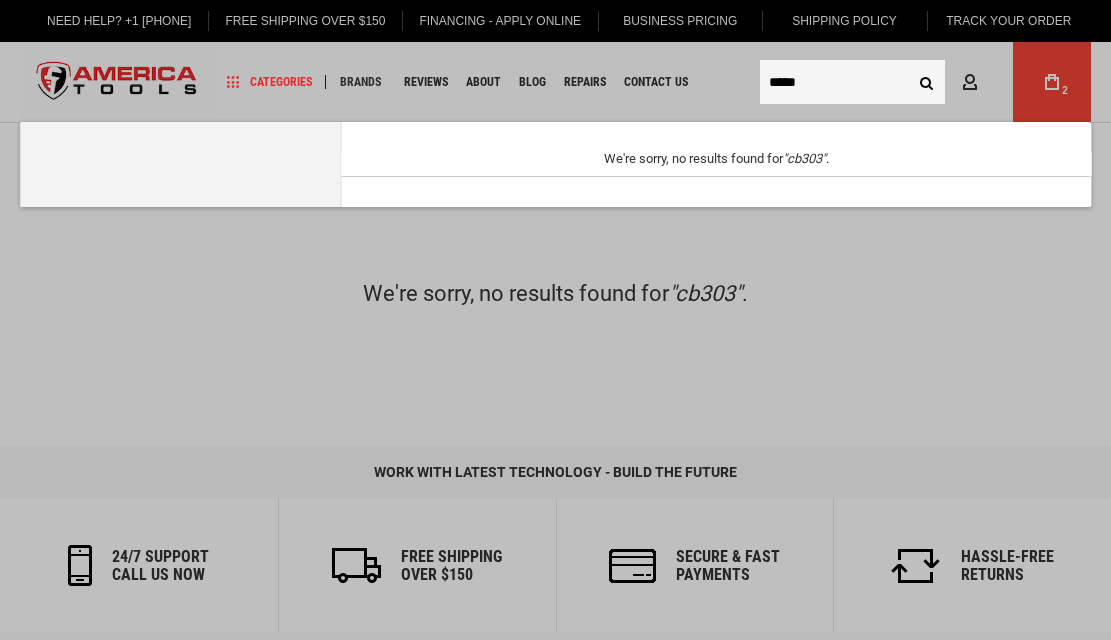 click on "*****" at bounding box center (852, 82) 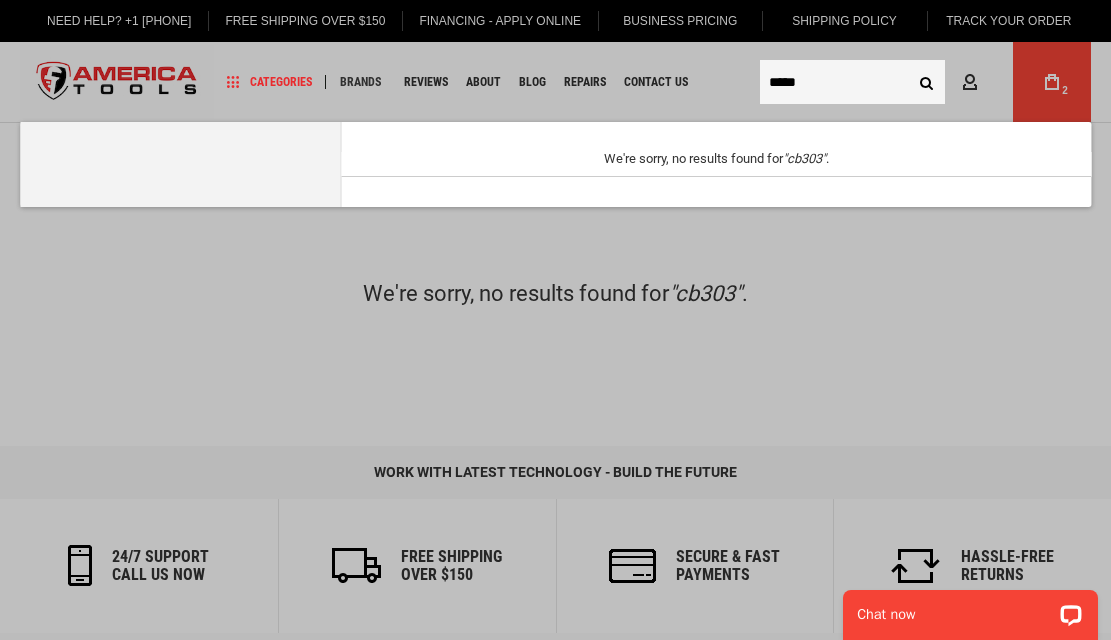 scroll, scrollTop: 0, scrollLeft: 0, axis: both 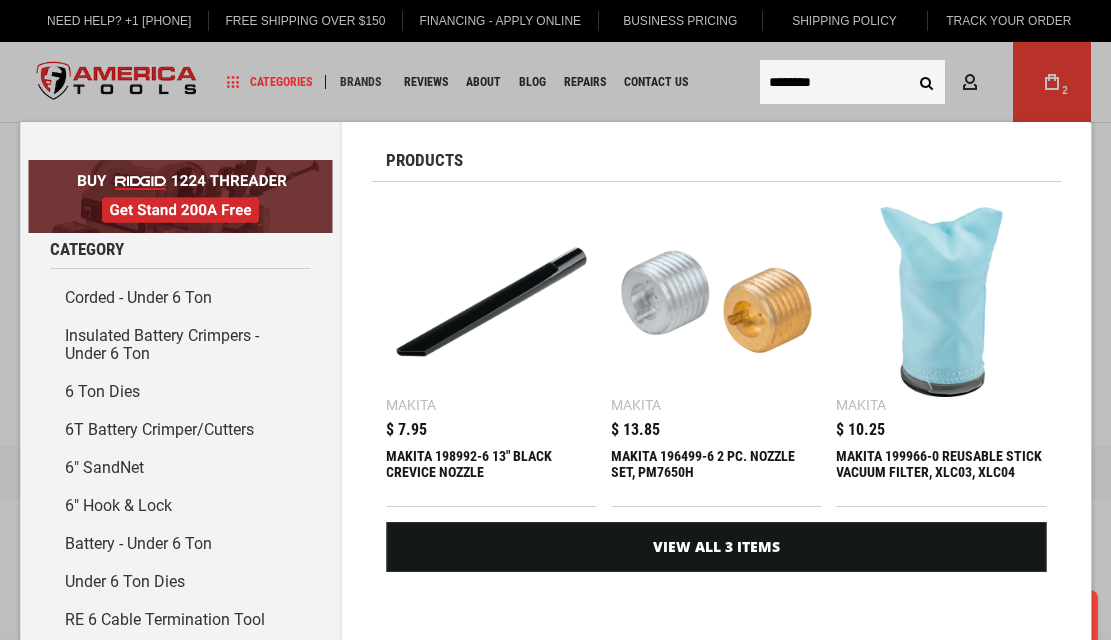 type on "********" 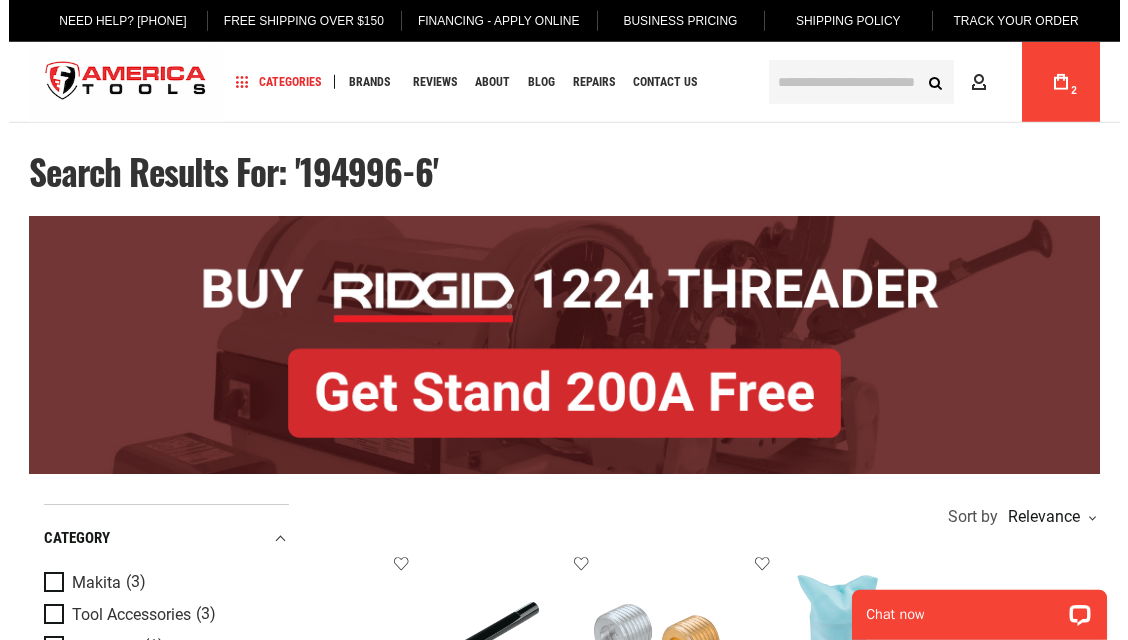 scroll, scrollTop: 0, scrollLeft: 0, axis: both 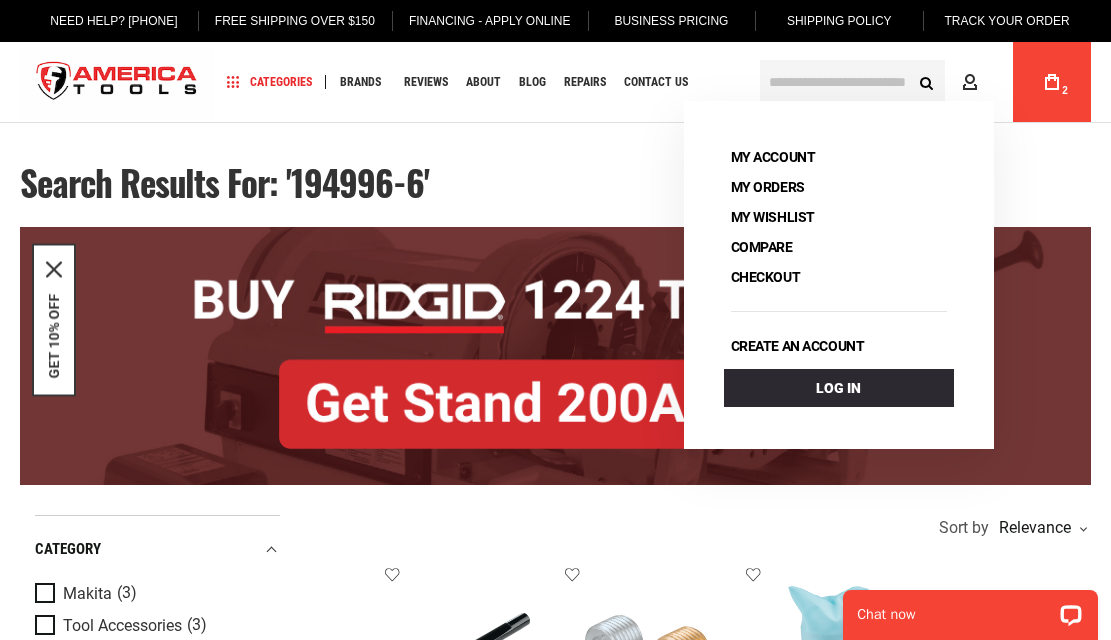 click on "My Cart
2" at bounding box center [1052, 82] 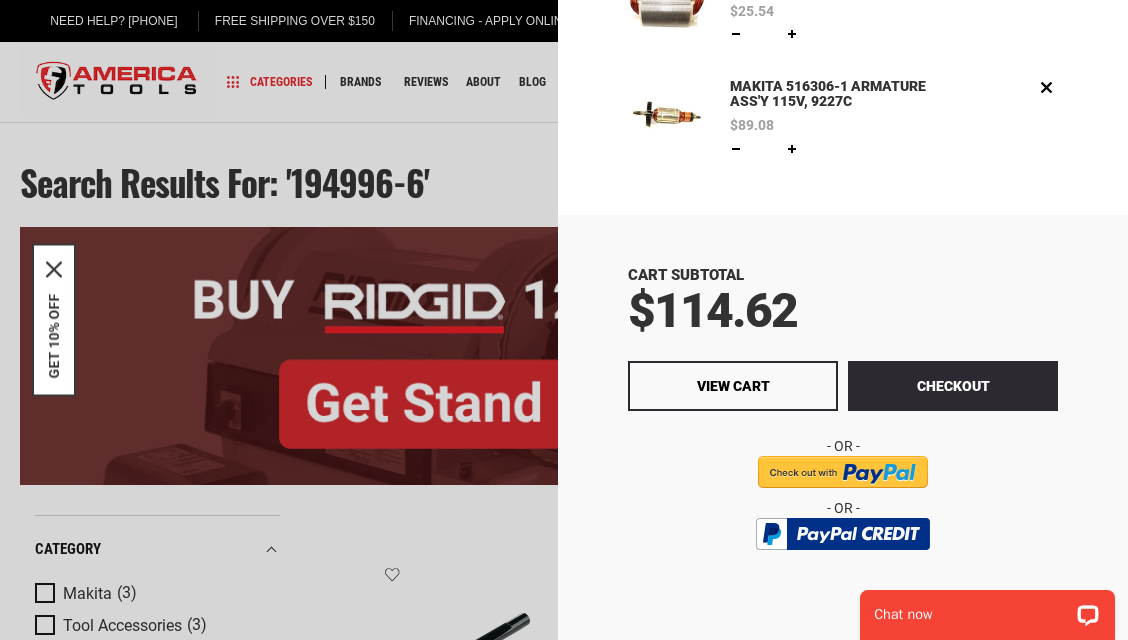 scroll, scrollTop: 142, scrollLeft: 0, axis: vertical 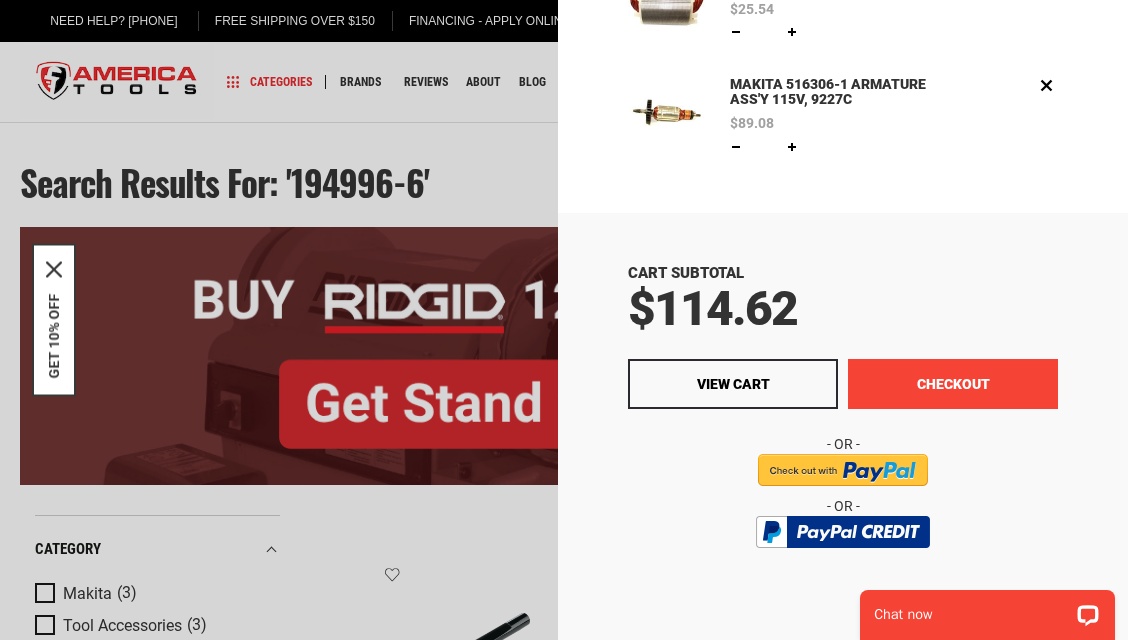 click on "Checkout" at bounding box center (953, 384) 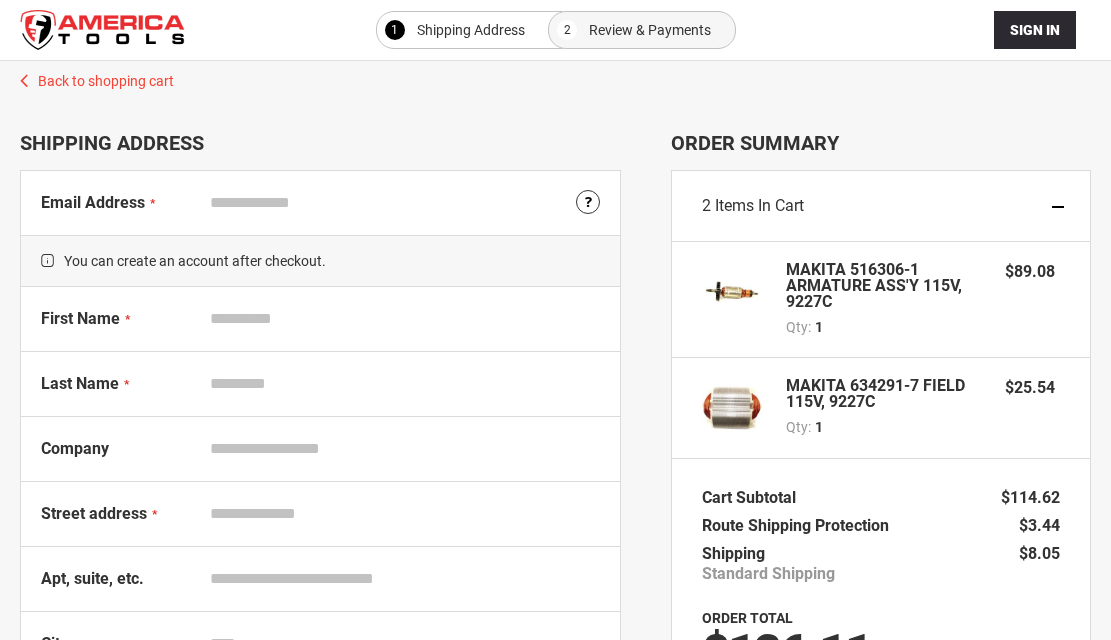 select on "**" 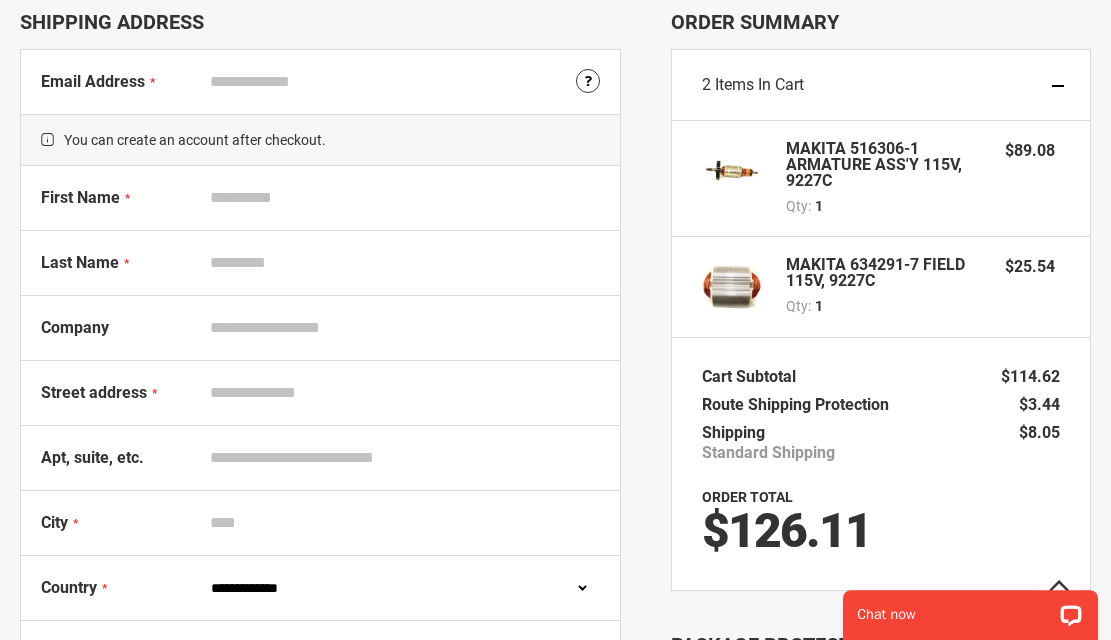 scroll, scrollTop: 0, scrollLeft: 0, axis: both 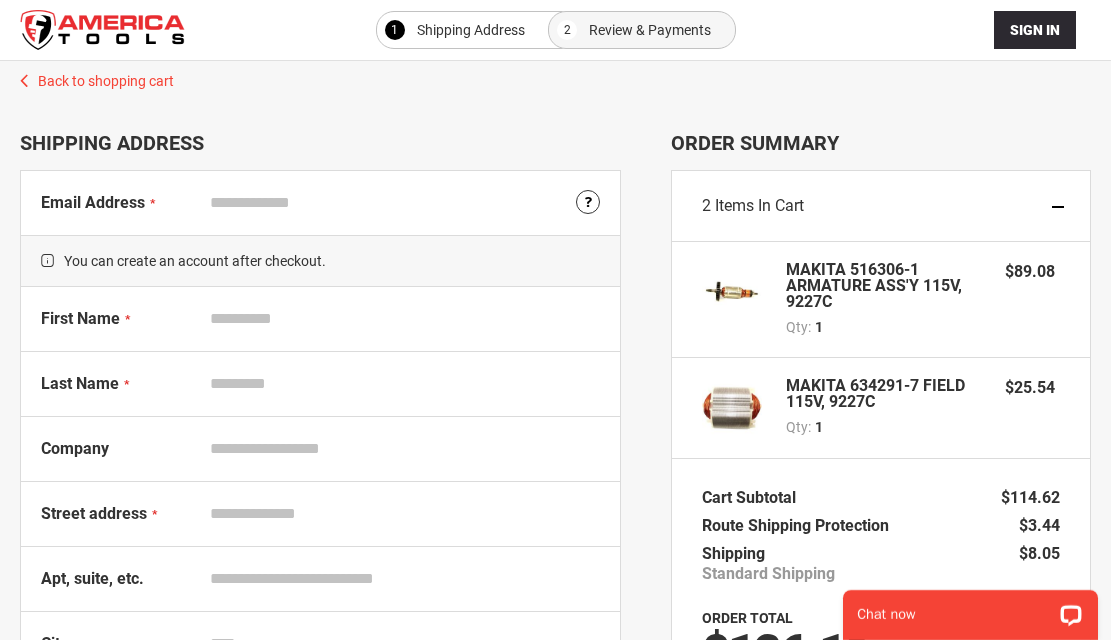 click on "Email Address" at bounding box center [400, 203] 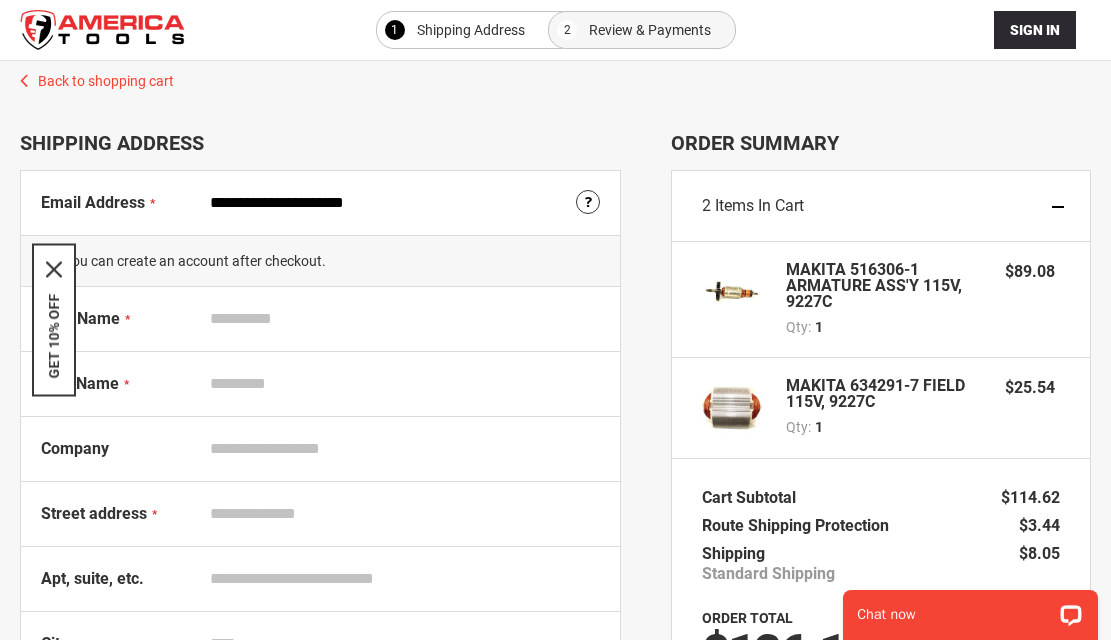 type on "**********" 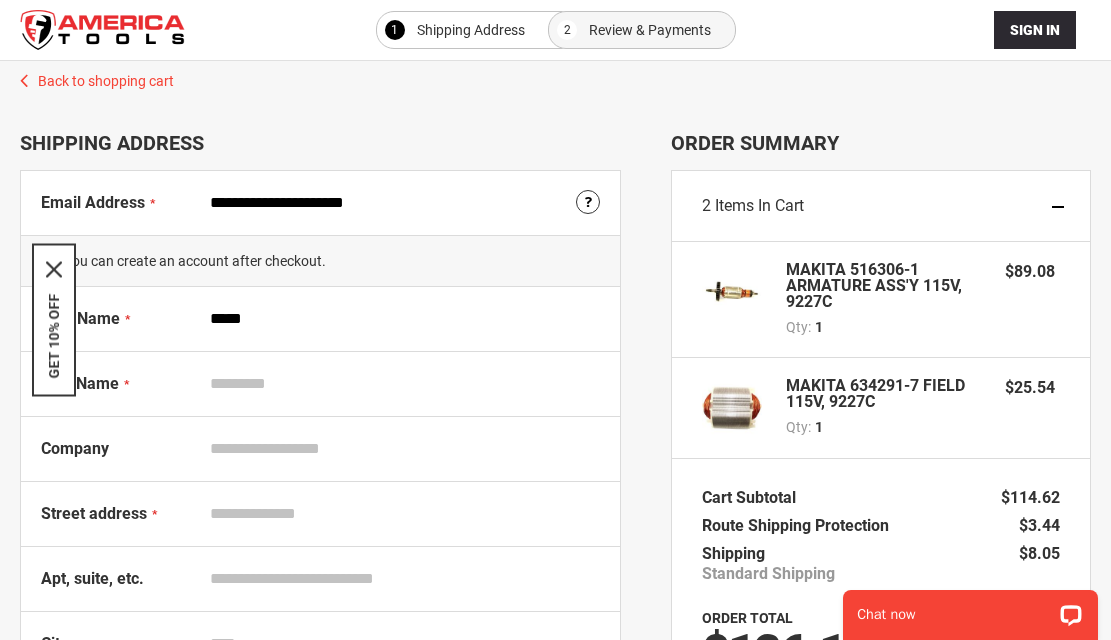 type on "*****" 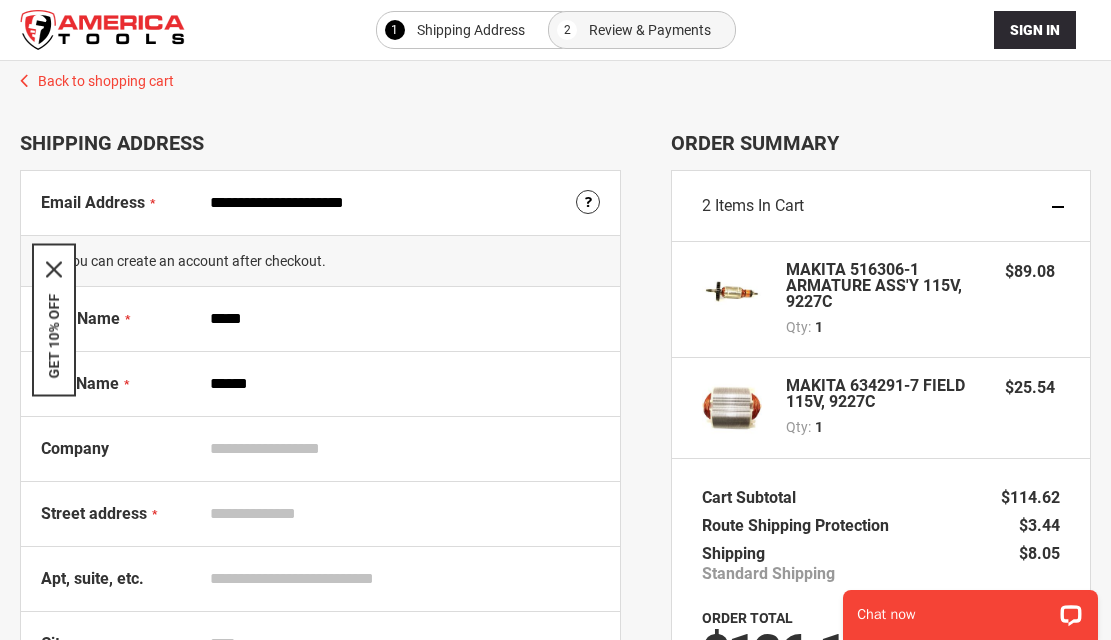 type on "******" 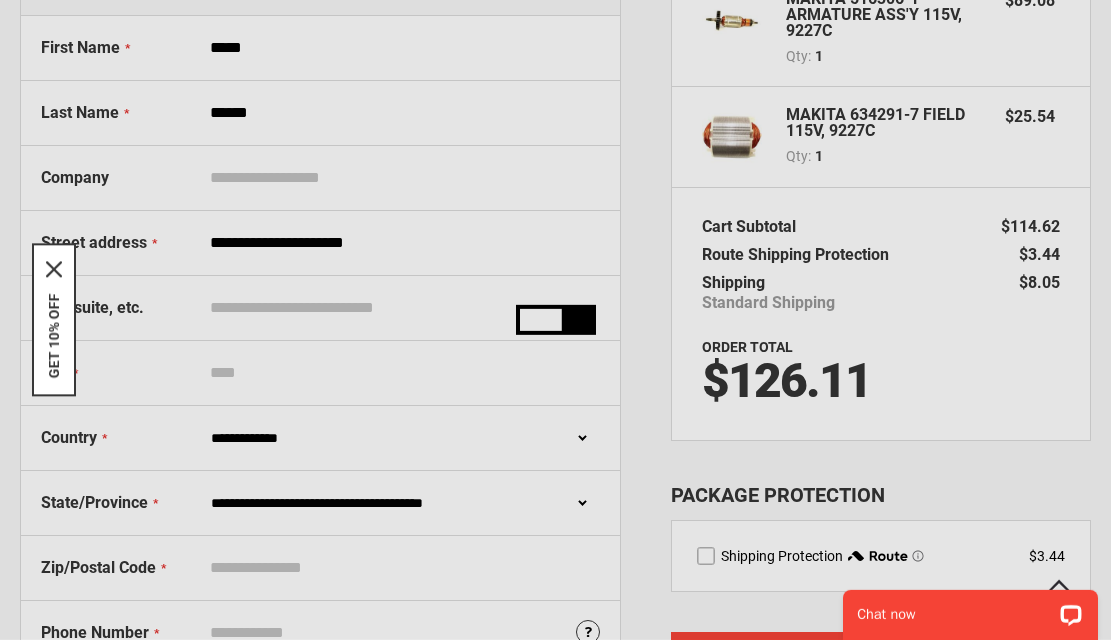 scroll, scrollTop: 273, scrollLeft: 0, axis: vertical 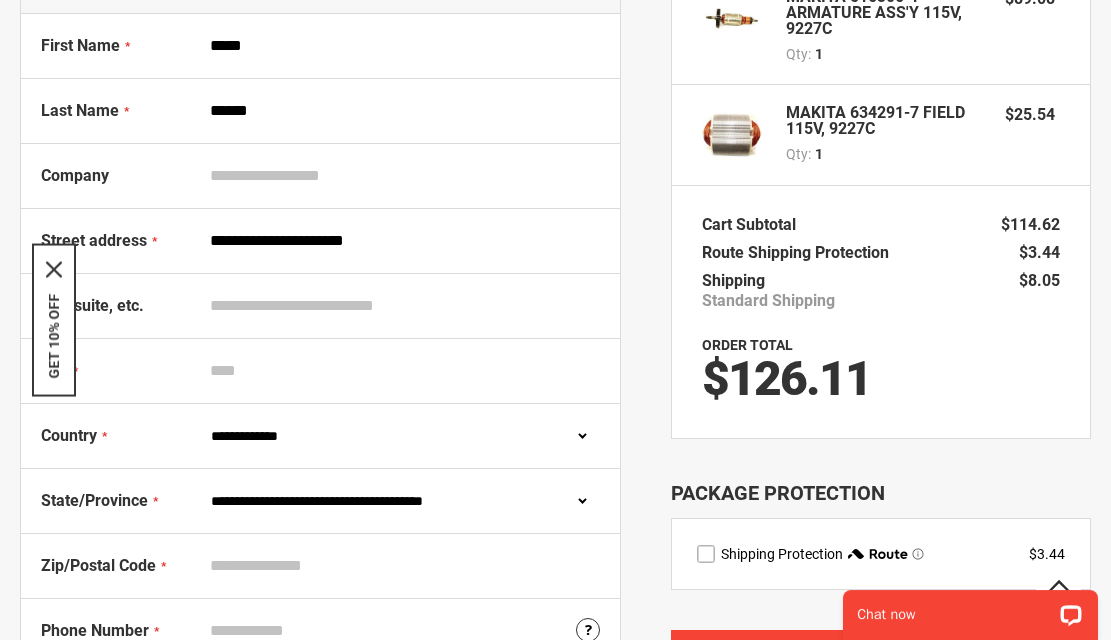 type on "**********" 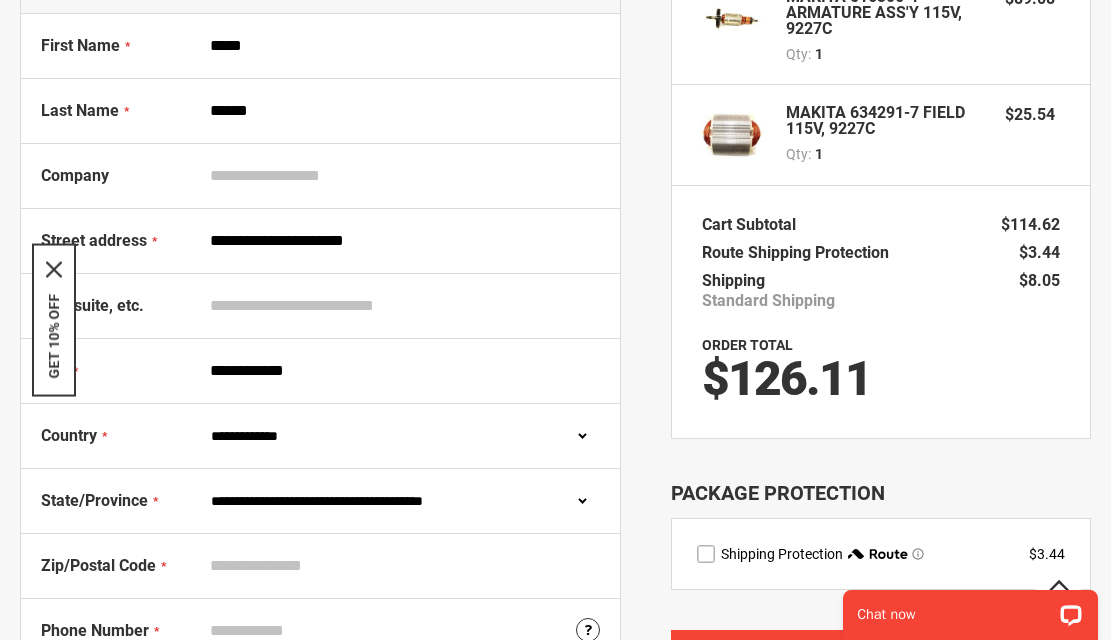 type on "**********" 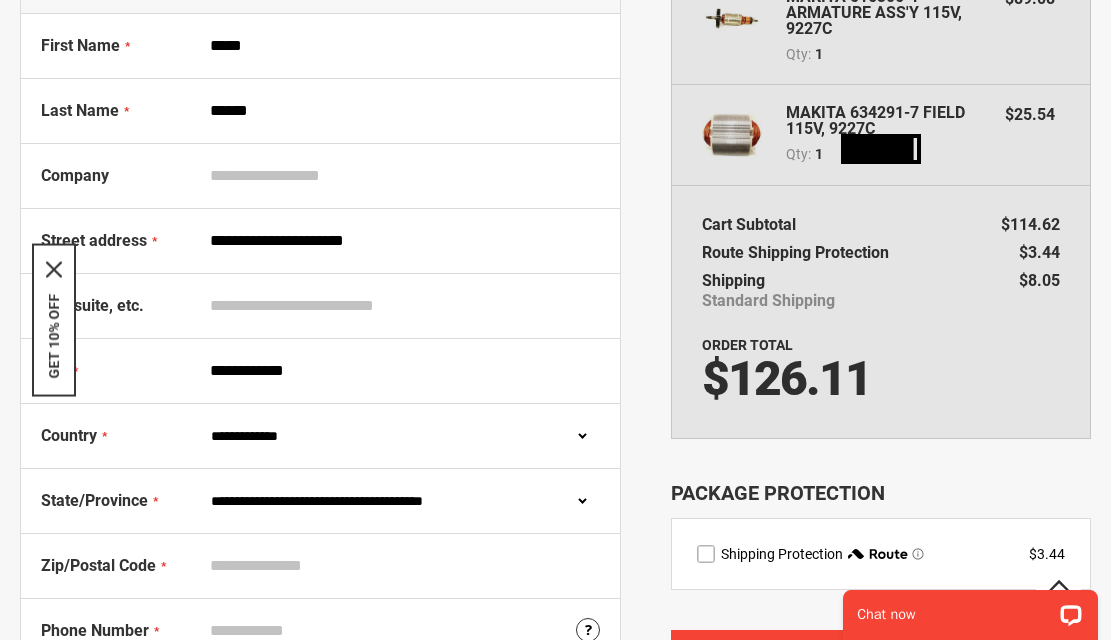 click on "**********" at bounding box center [400, 501] 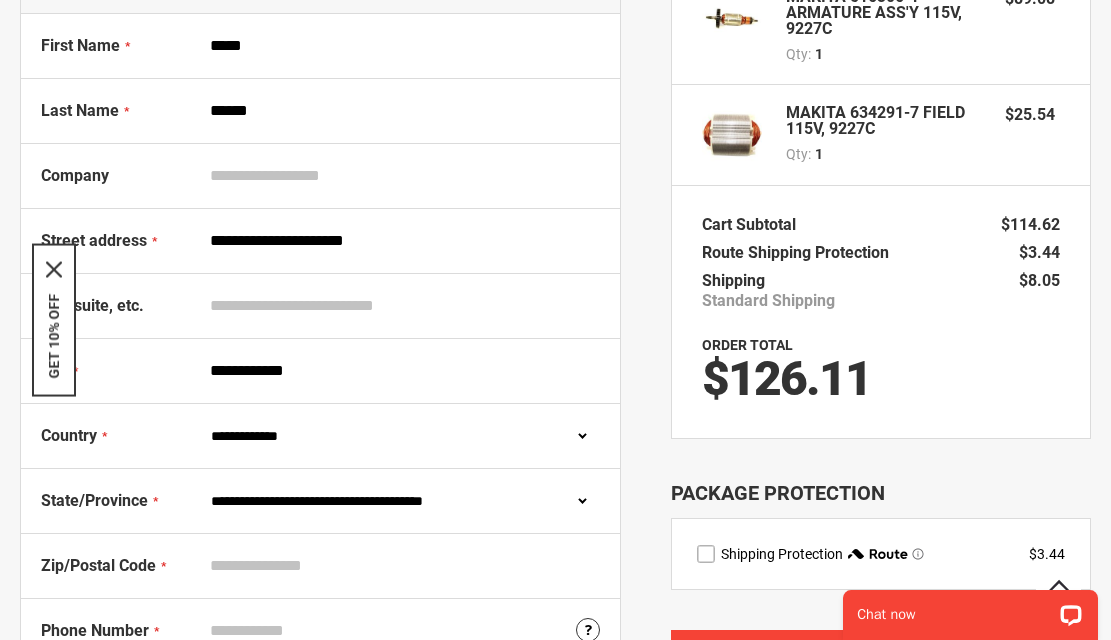 select on "**" 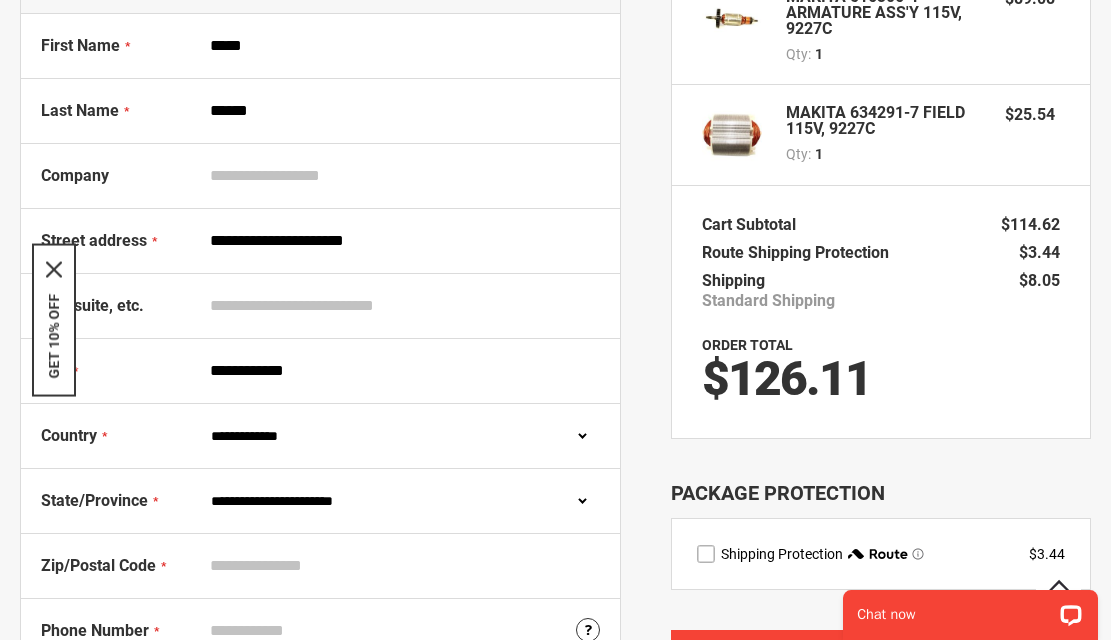click on "********" at bounding box center [0, 0] 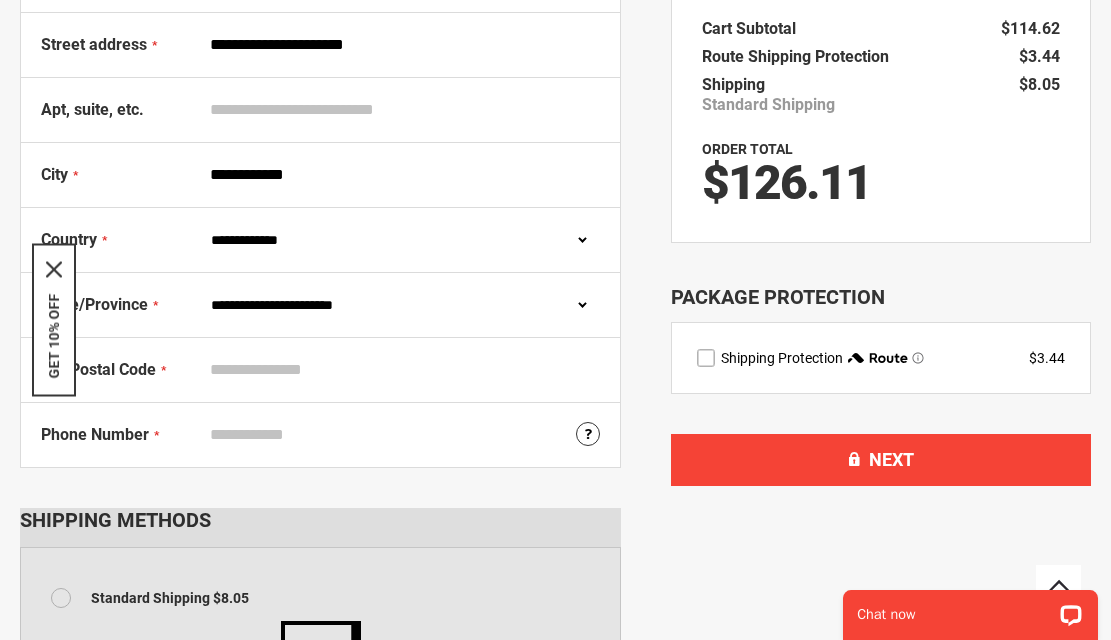 scroll, scrollTop: 472, scrollLeft: 0, axis: vertical 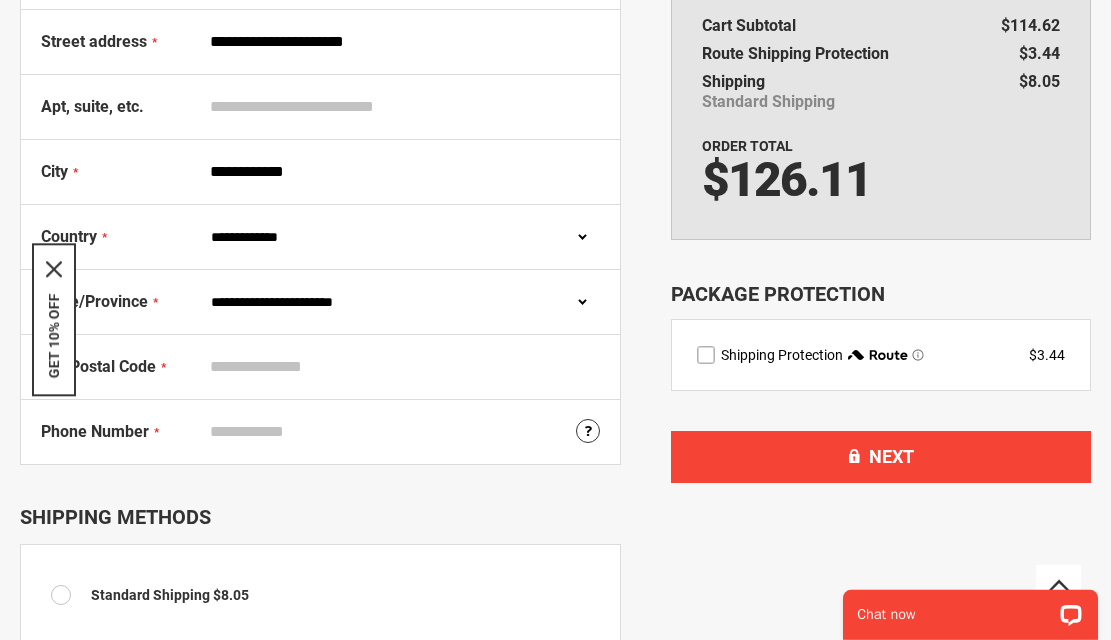 click on "Zip/Postal Code" at bounding box center (400, 367) 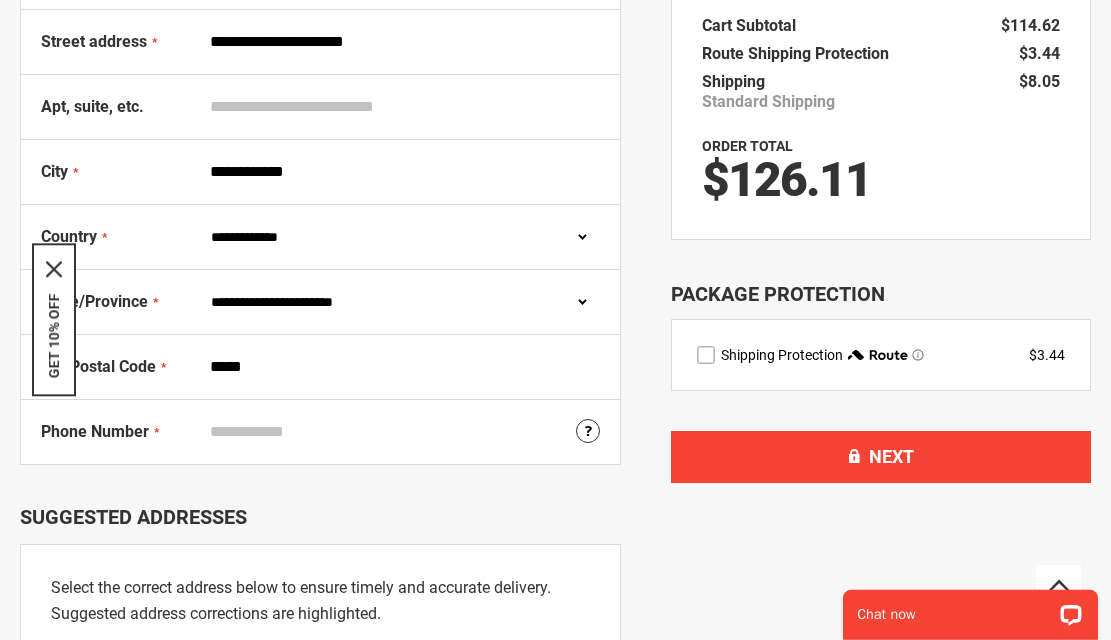 type on "*****" 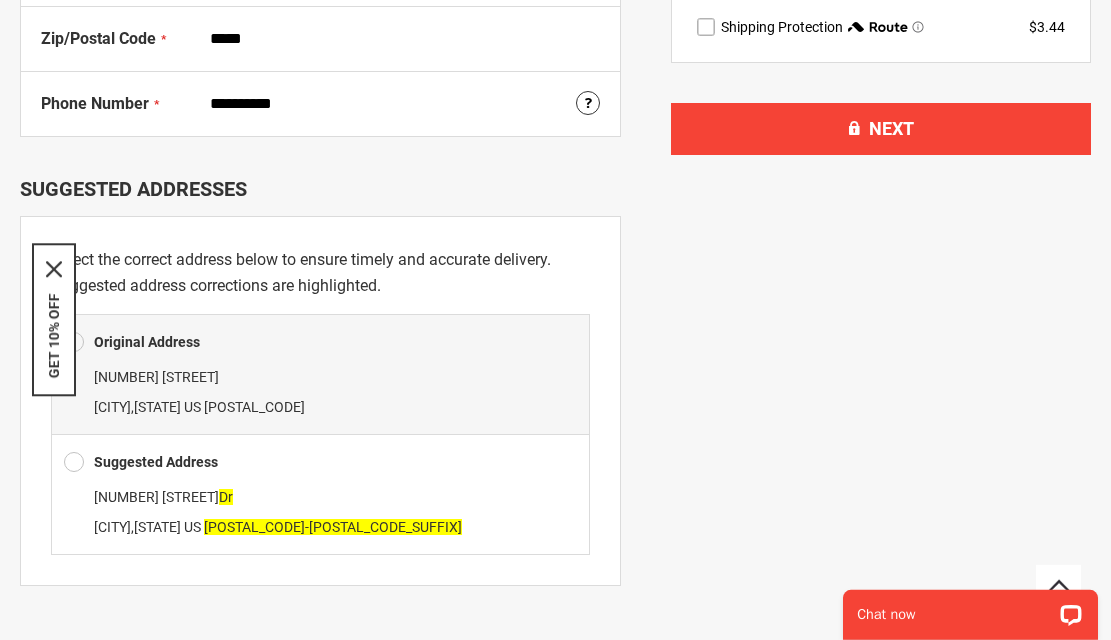 scroll, scrollTop: 801, scrollLeft: 0, axis: vertical 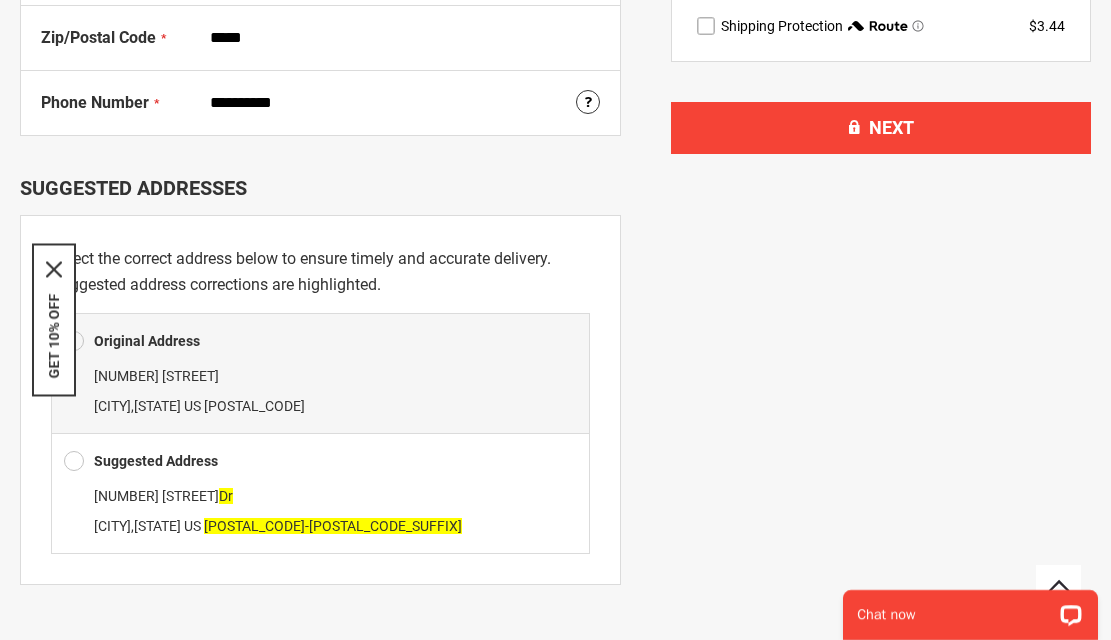 type on "**********" 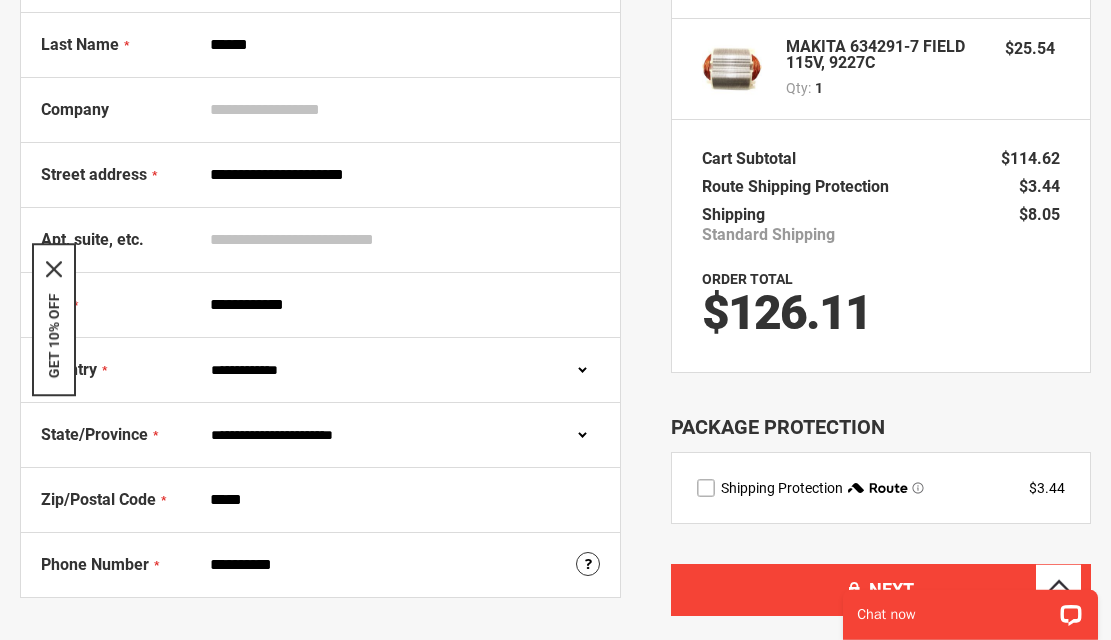 scroll, scrollTop: 336, scrollLeft: 0, axis: vertical 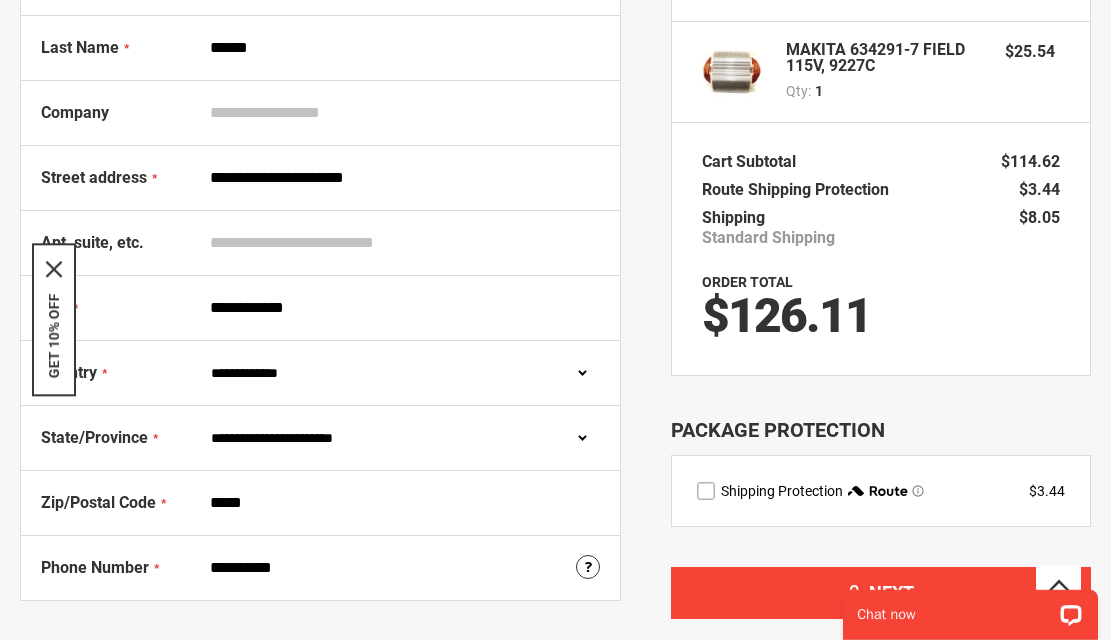 click at bounding box center [706, 491] 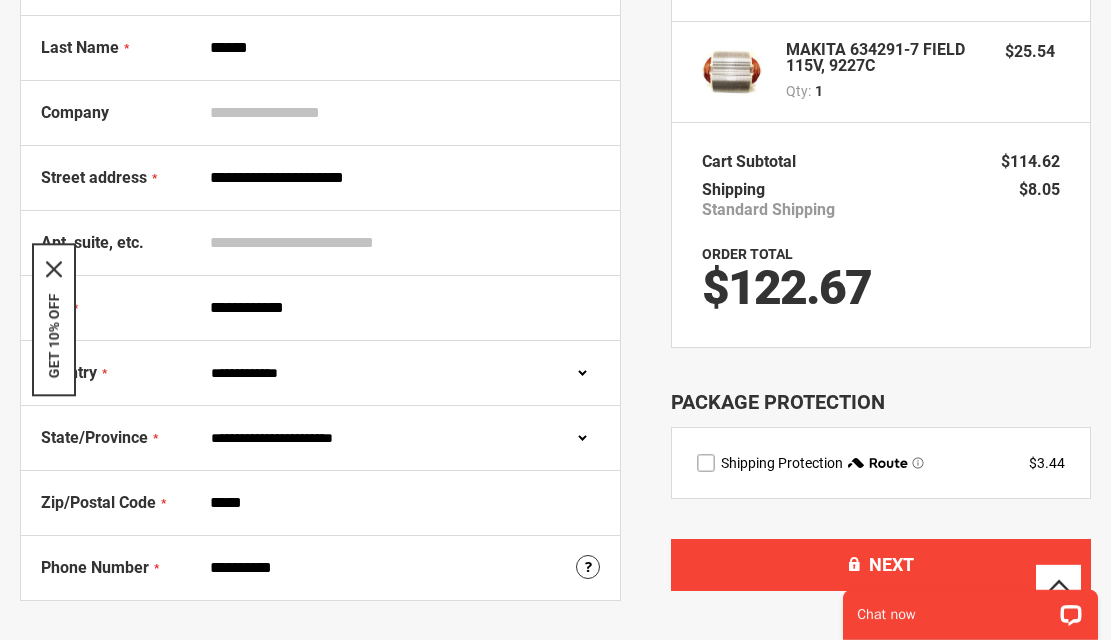 click at bounding box center (918, 463) 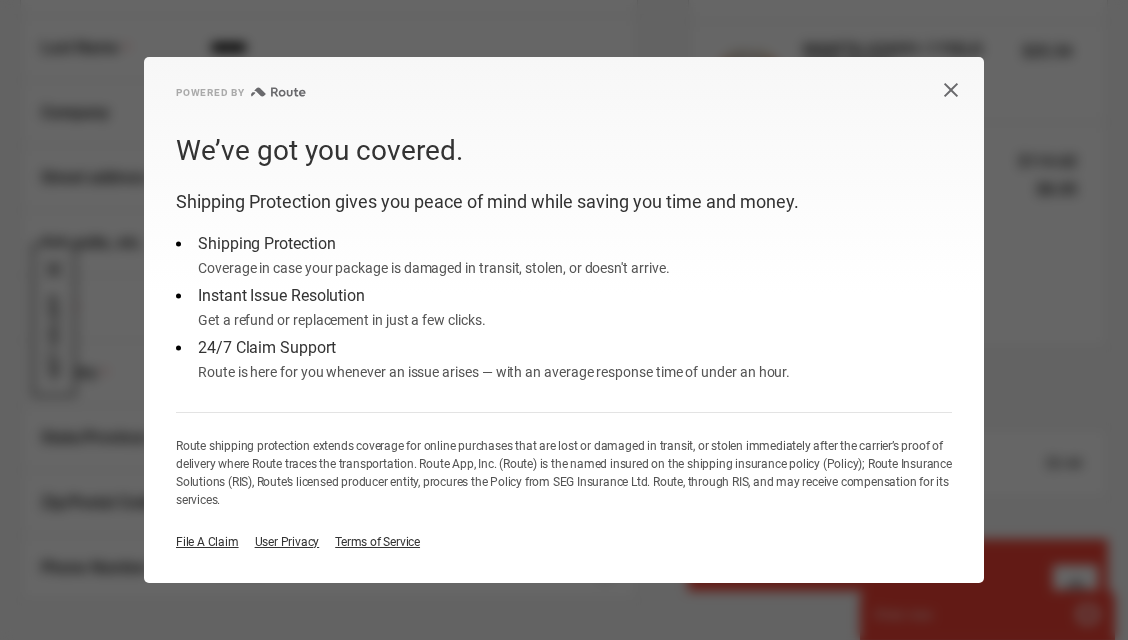 click 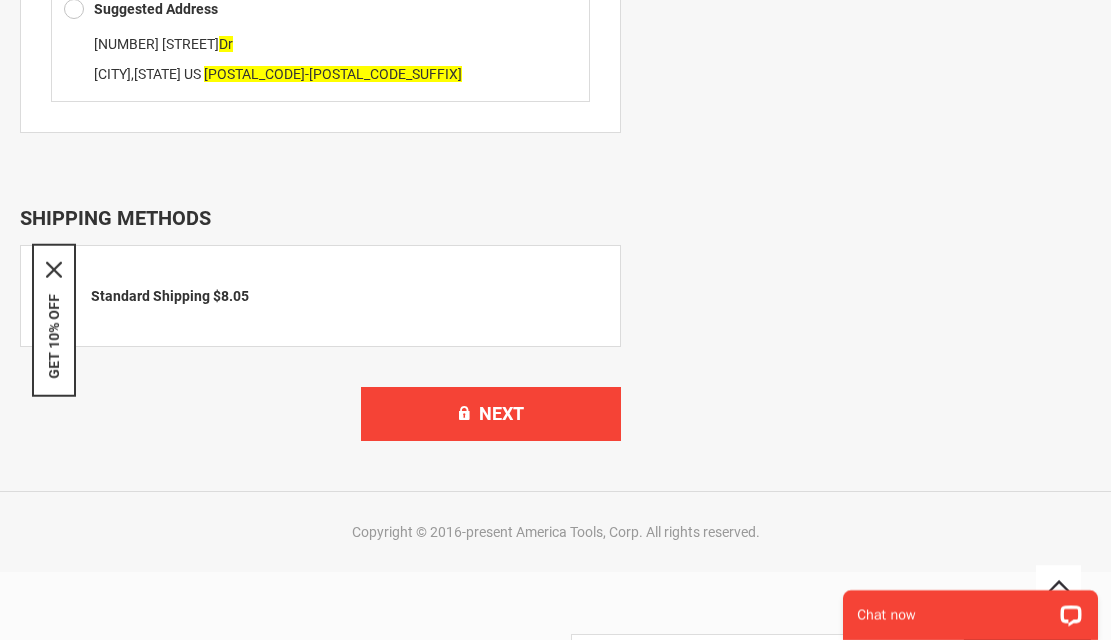scroll, scrollTop: 1256, scrollLeft: 0, axis: vertical 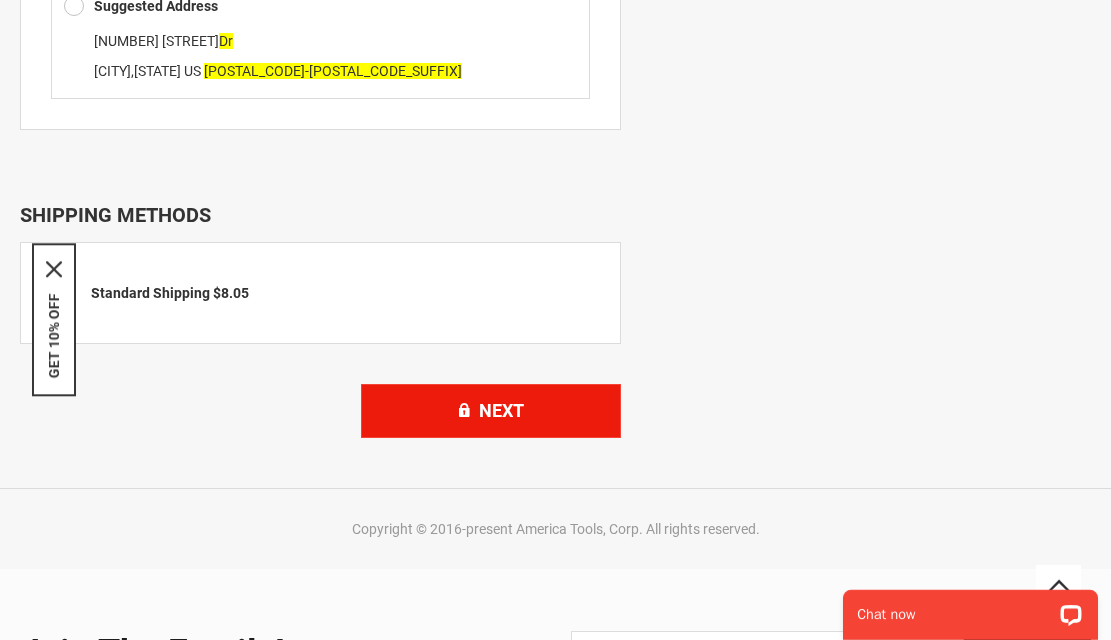 click on "Next" at bounding box center [491, 411] 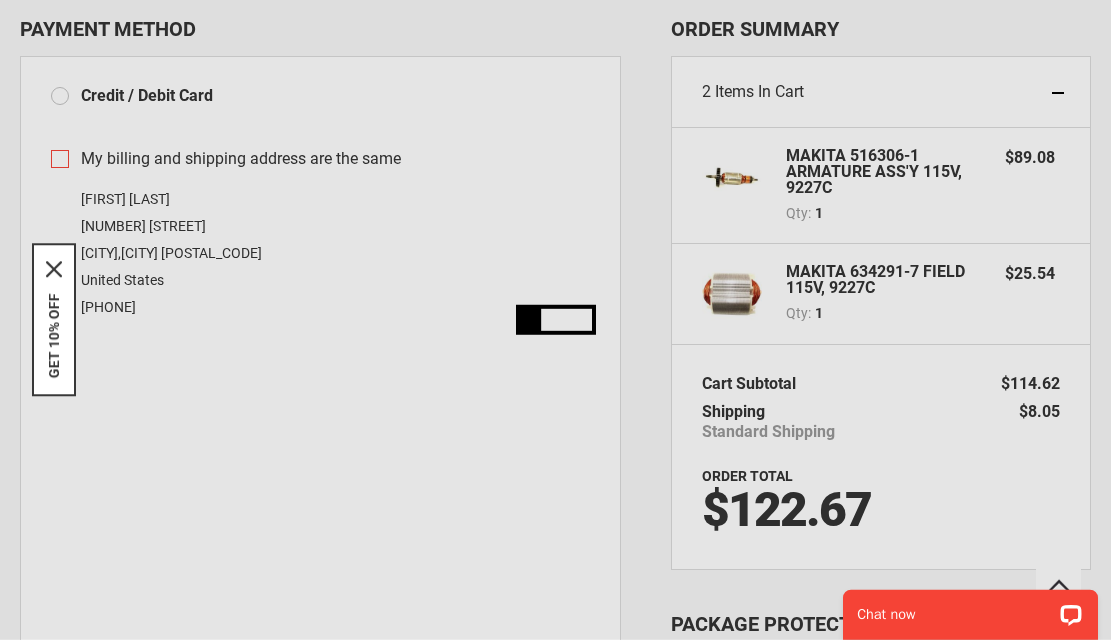 scroll, scrollTop: 123, scrollLeft: 0, axis: vertical 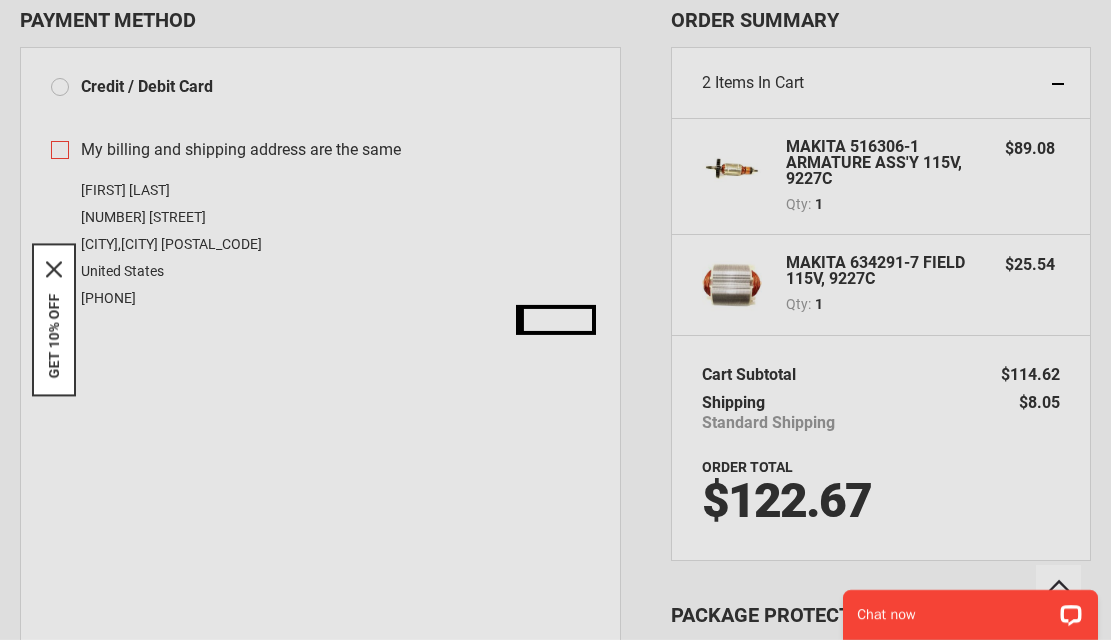 click on "Please wait..." at bounding box center (555, 320) 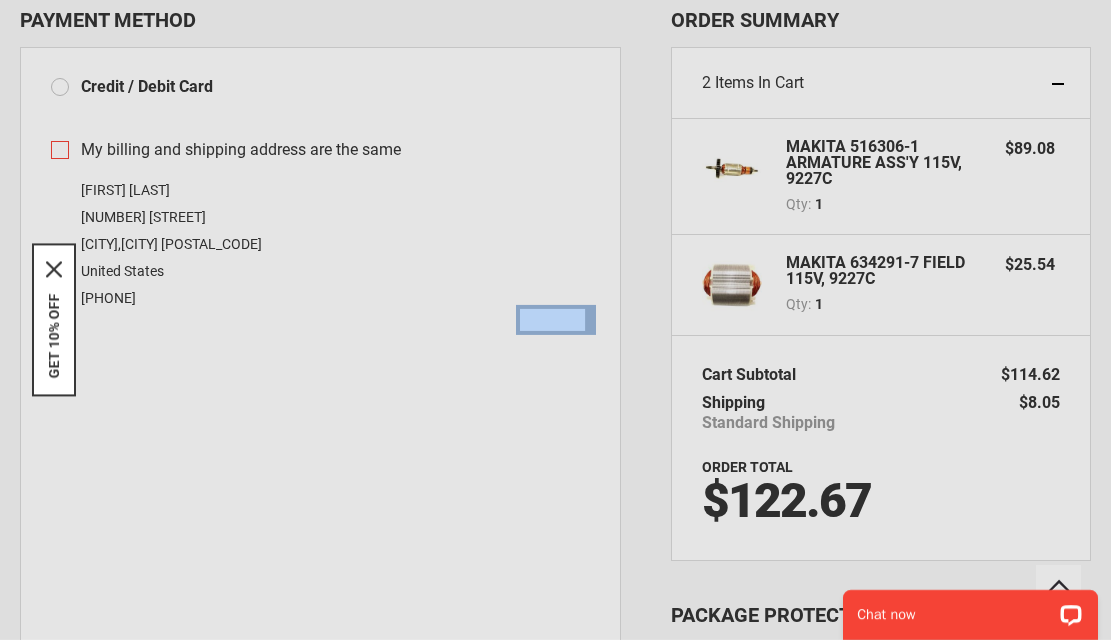 click on "Please wait..." at bounding box center [555, 320] 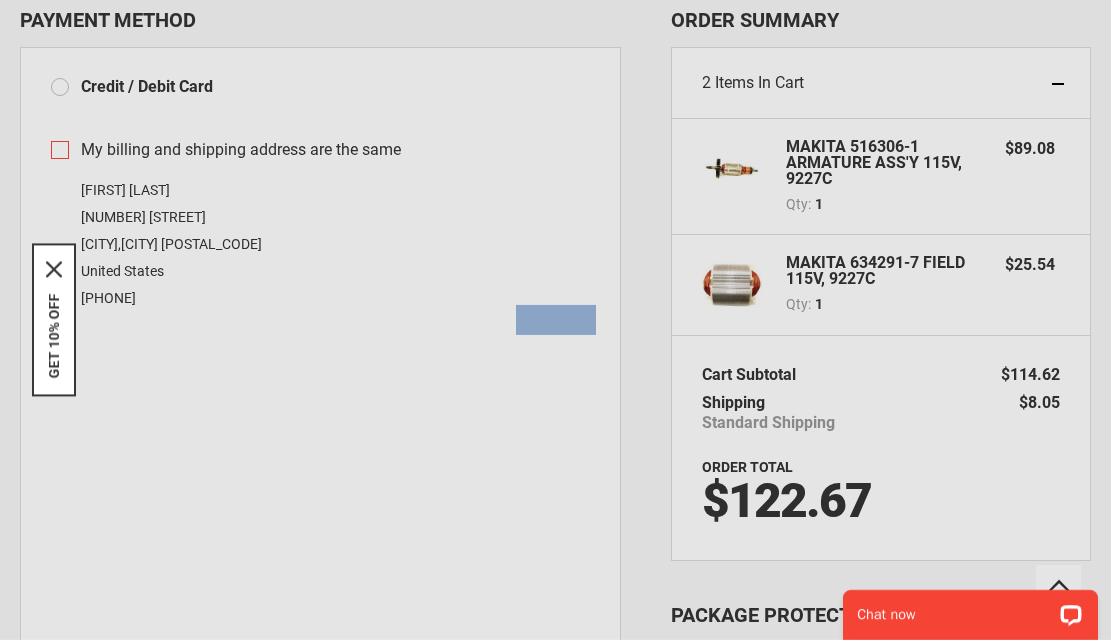 click on "Please wait..." at bounding box center [555, 320] 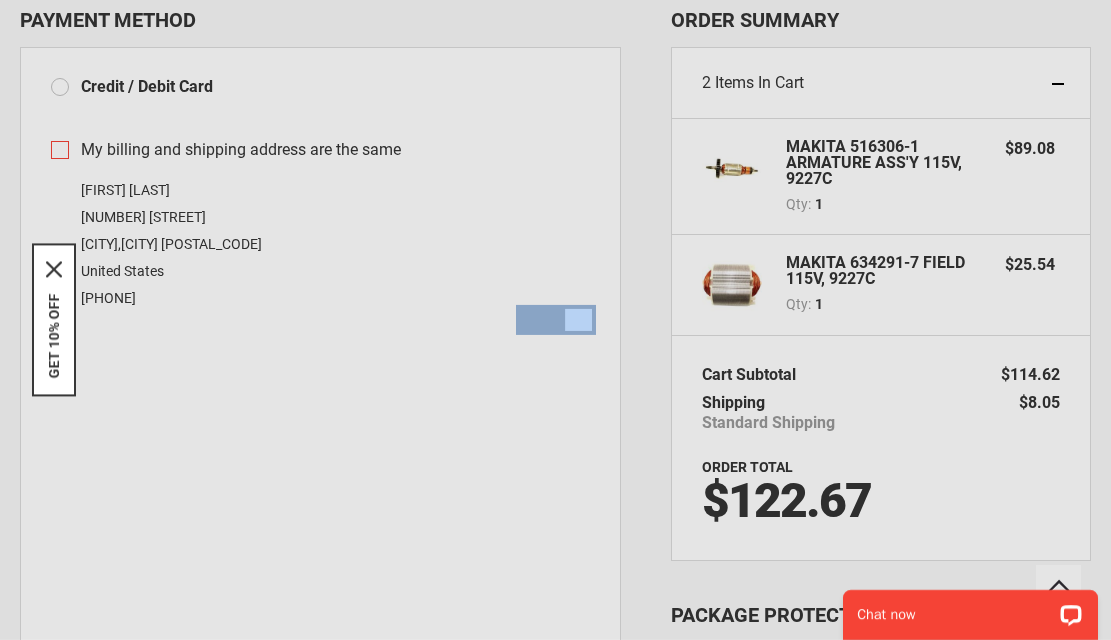 drag, startPoint x: 264, startPoint y: 412, endPoint x: 221, endPoint y: 418, distance: 43.416588 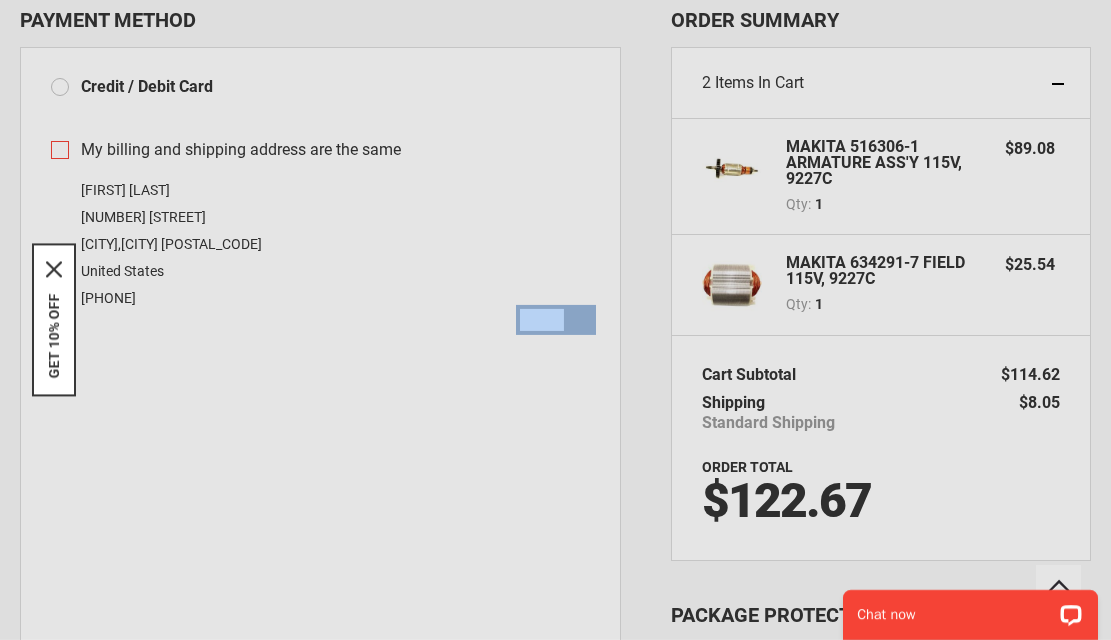 click on "Please wait..." at bounding box center [555, 320] 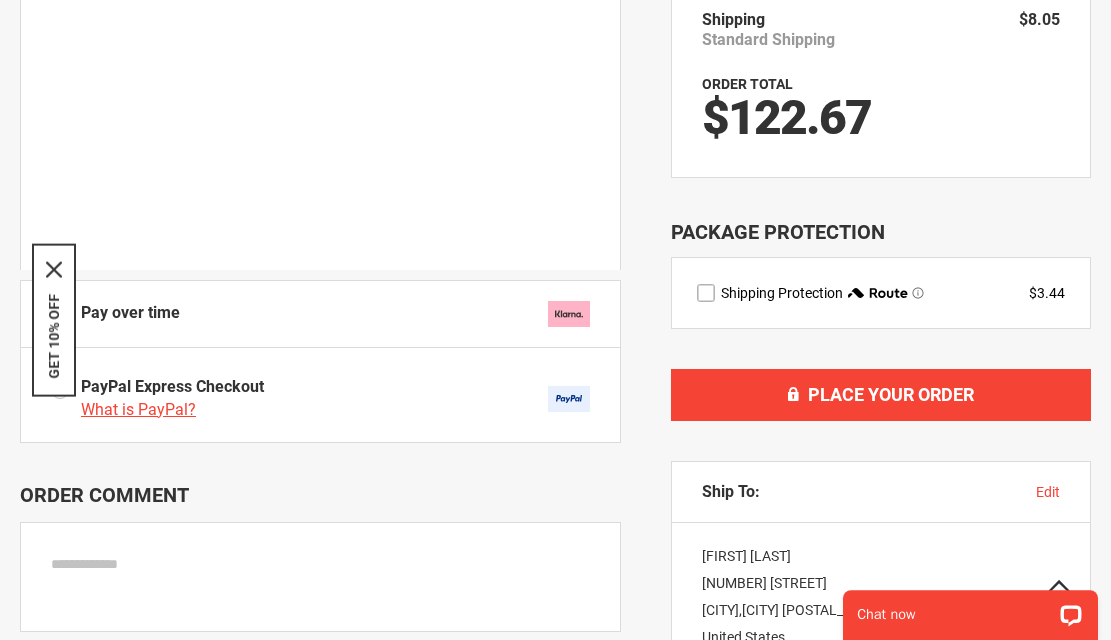 scroll, scrollTop: 517, scrollLeft: 0, axis: vertical 